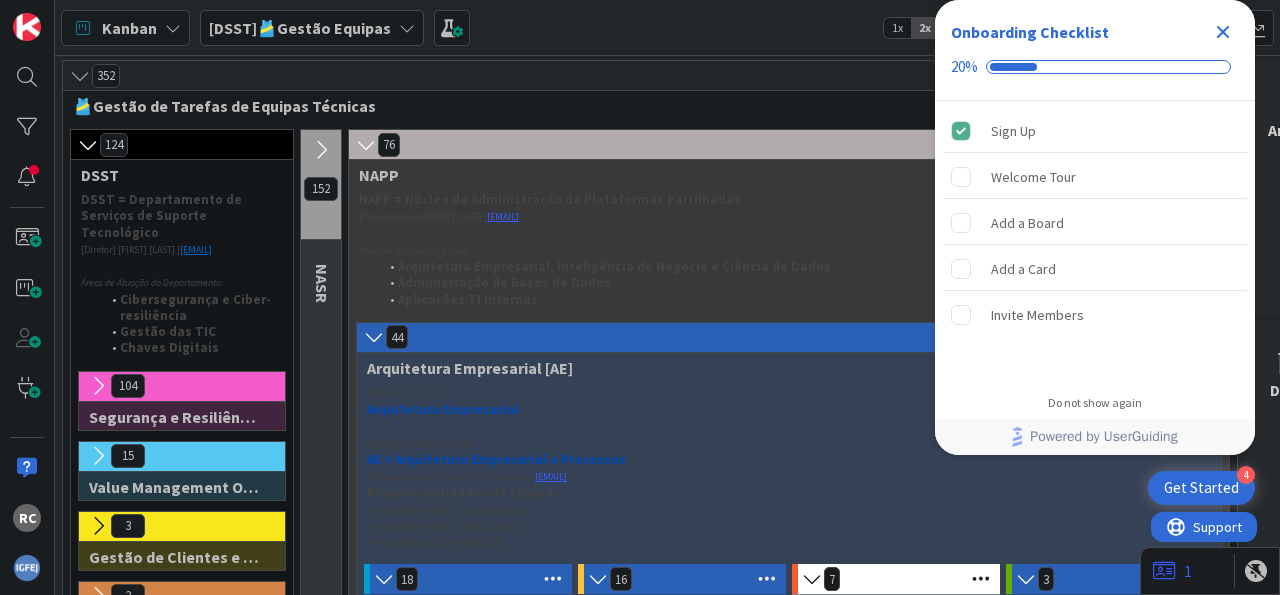scroll, scrollTop: 0, scrollLeft: 0, axis: both 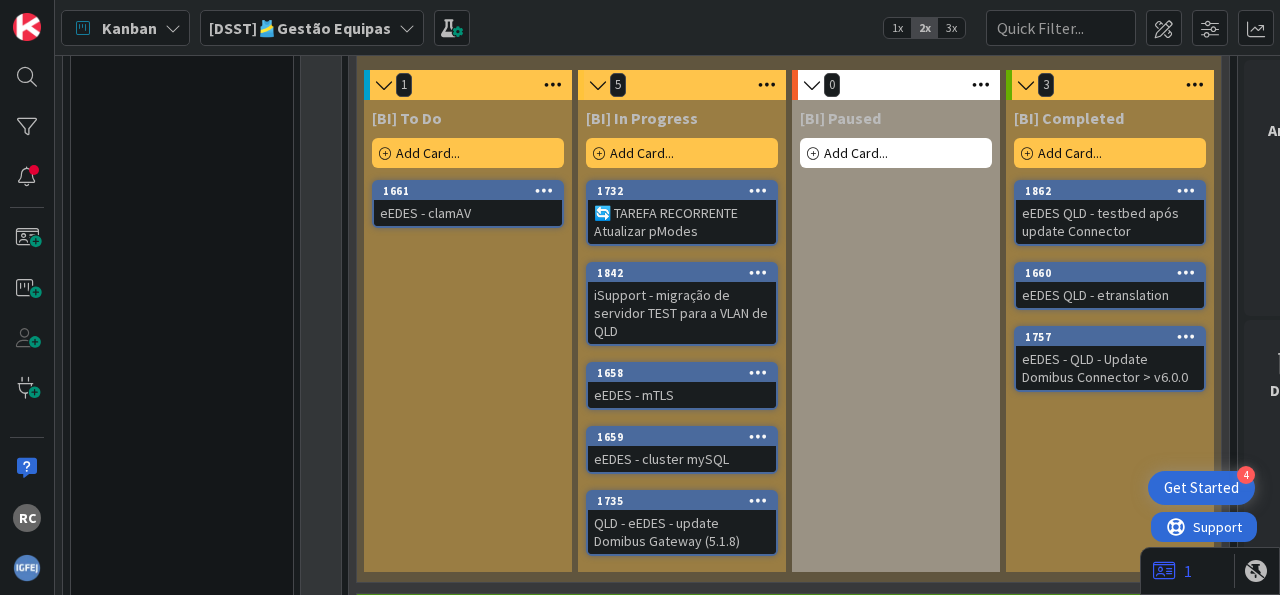 click at bounding box center [553, 85] 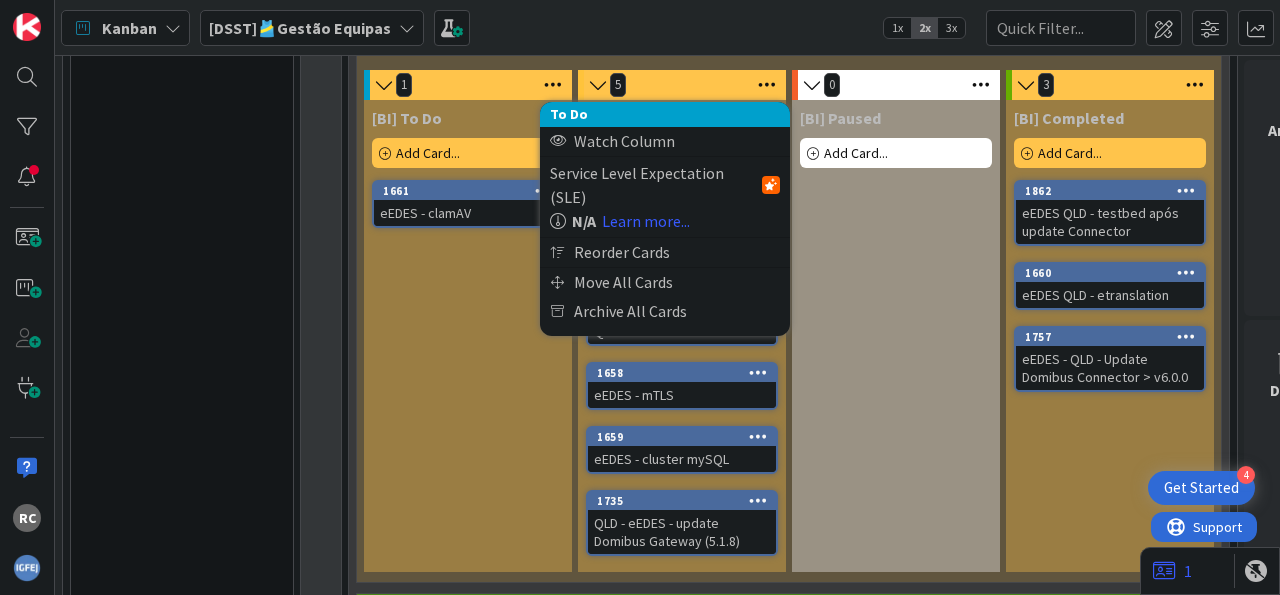 click on "[BI] To Do" at bounding box center (468, 118) 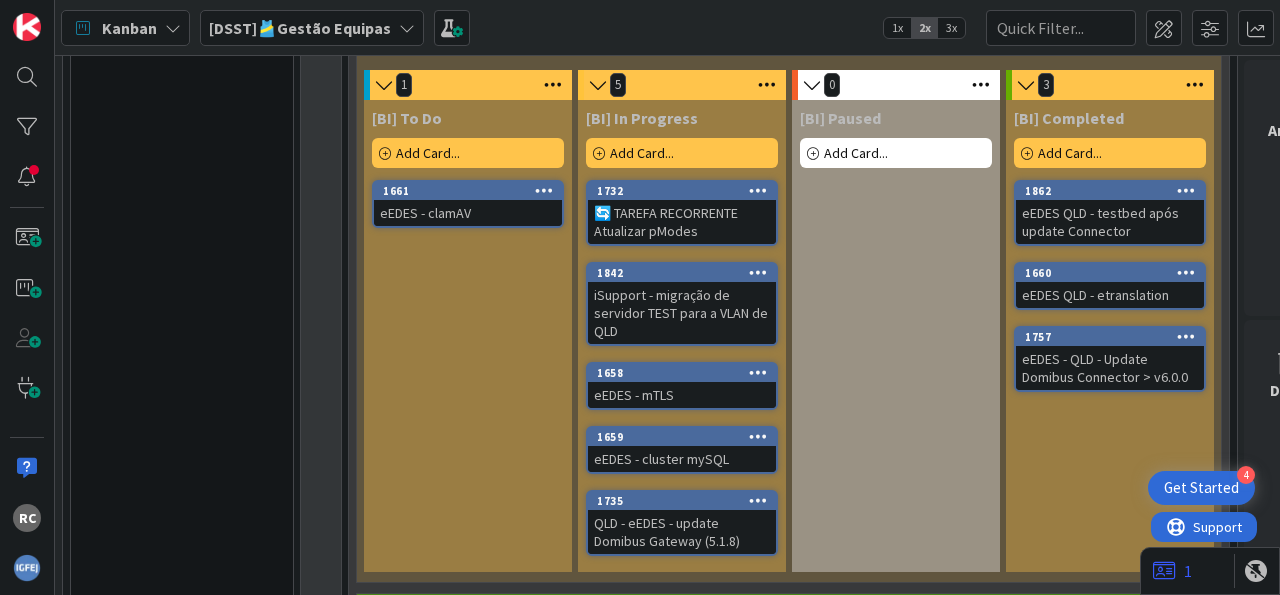 scroll, scrollTop: 1612, scrollLeft: 0, axis: vertical 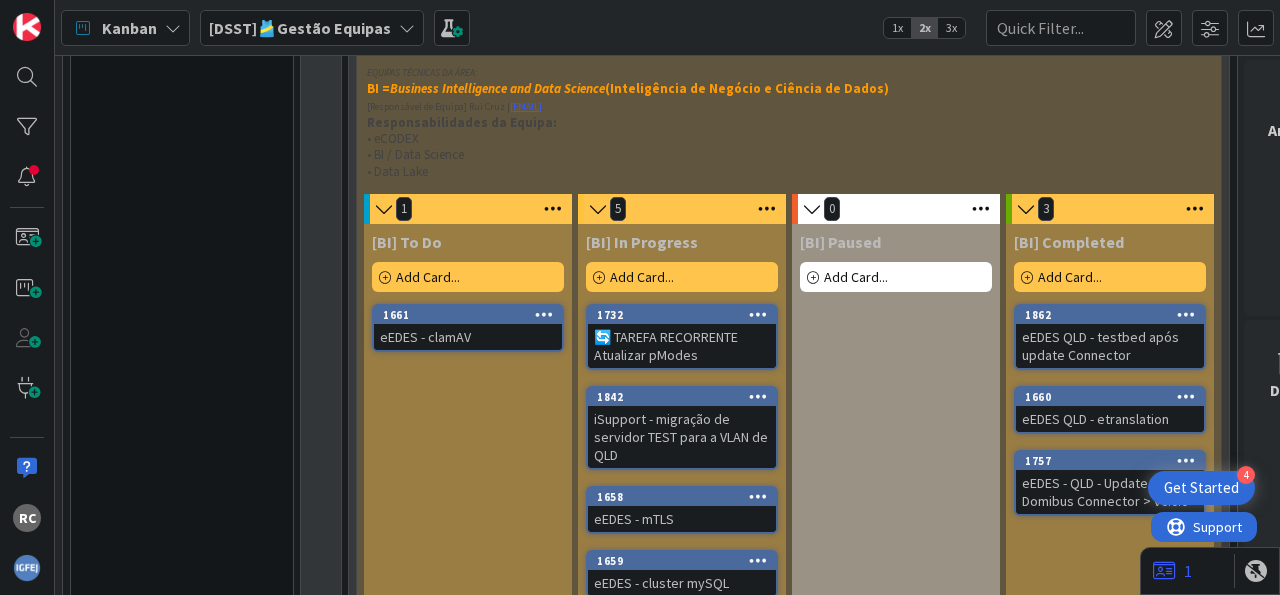 click on "Add Card..." at bounding box center [428, 277] 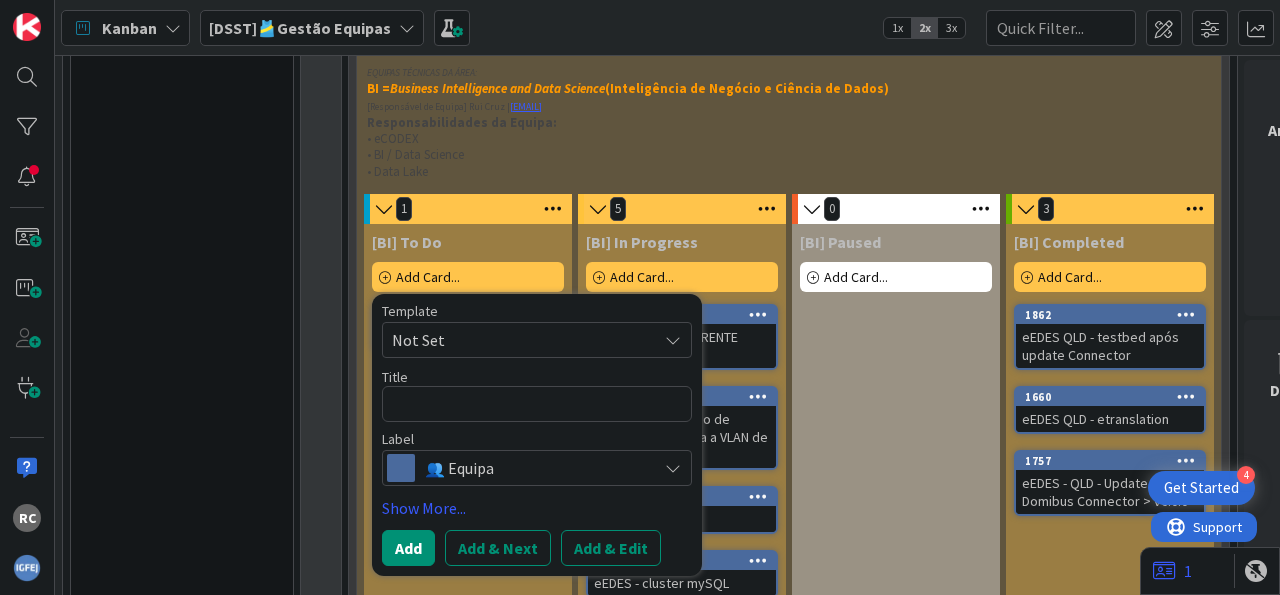 type on "x" 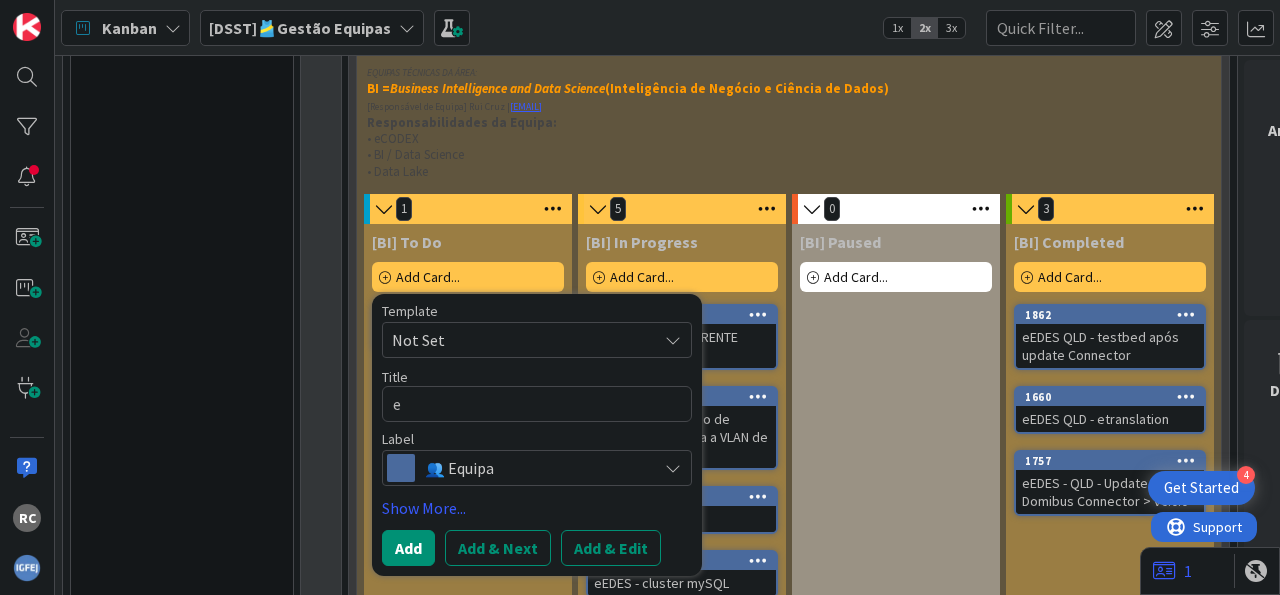 type on "x" 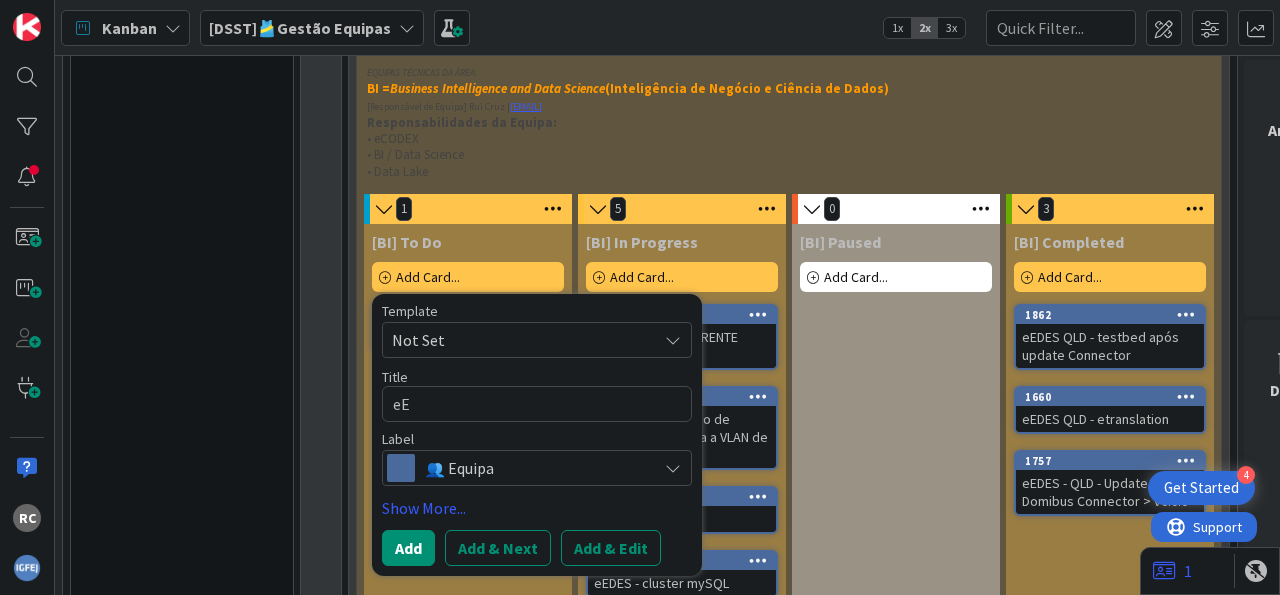 type on "x" 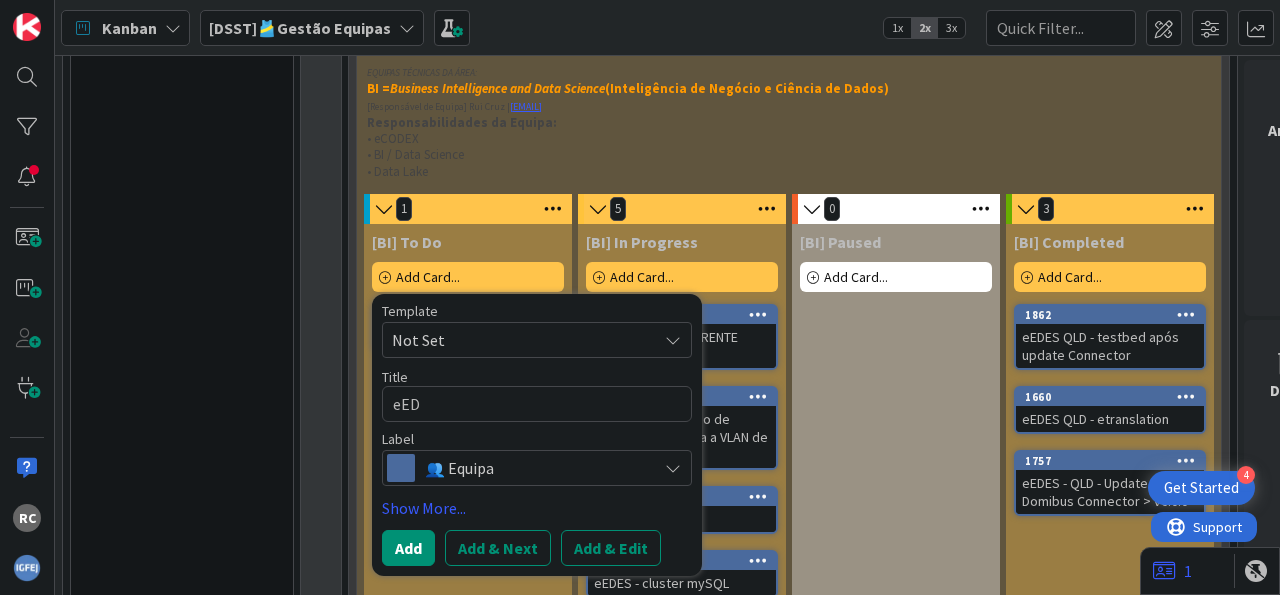 type on "x" 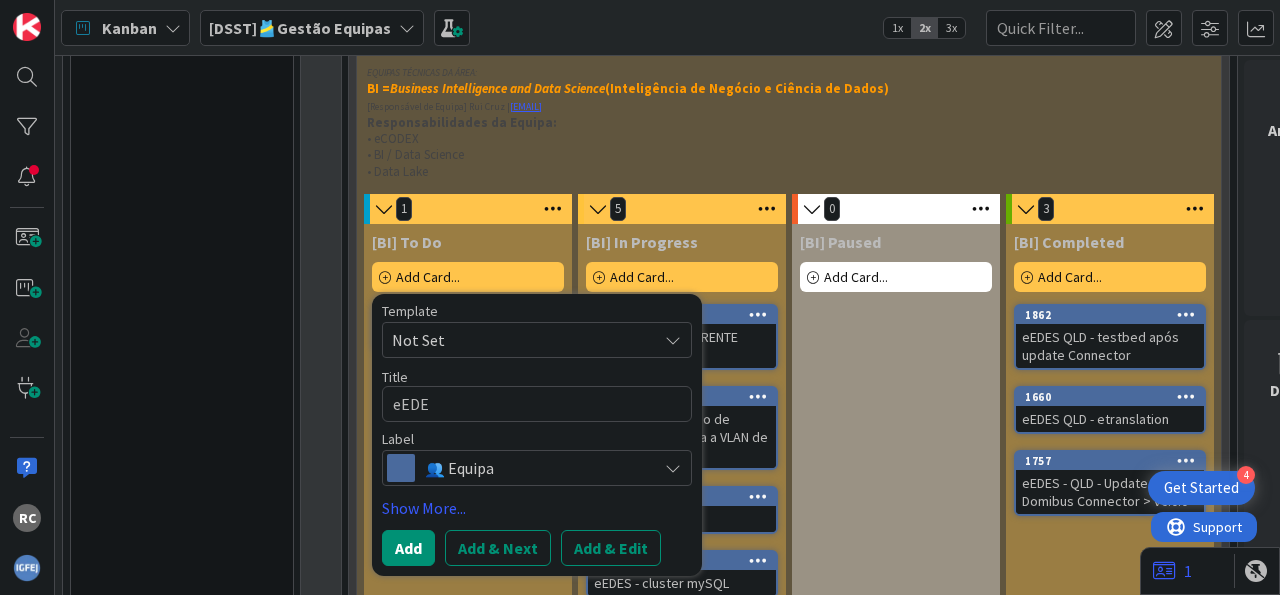type on "x" 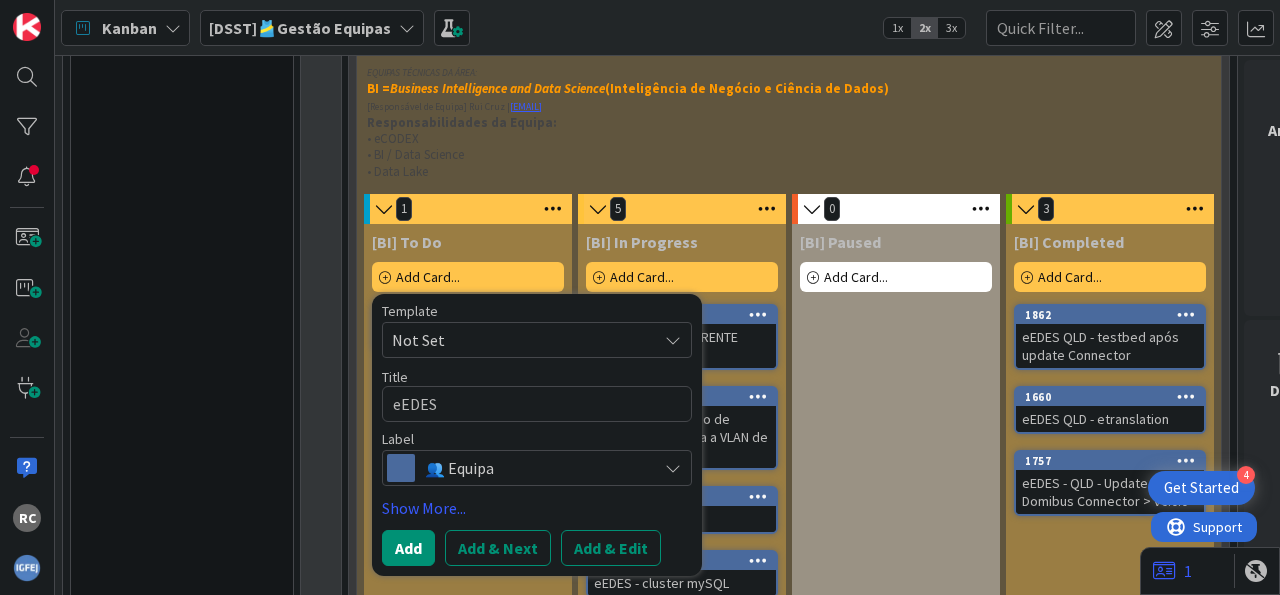type on "x" 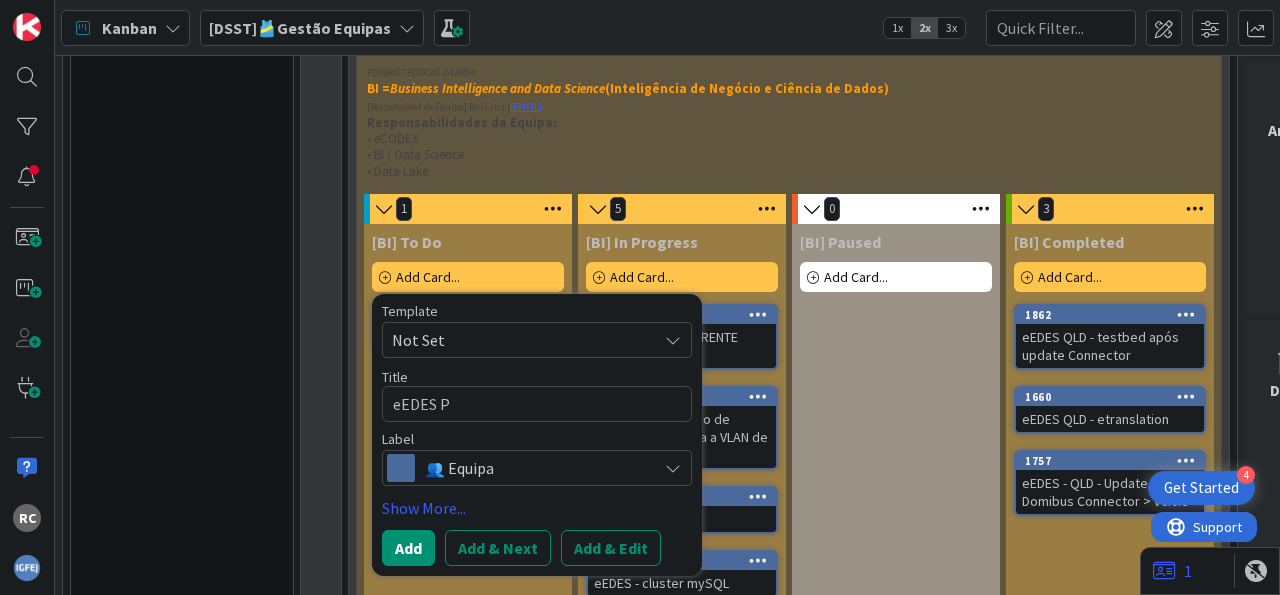 type on "x" 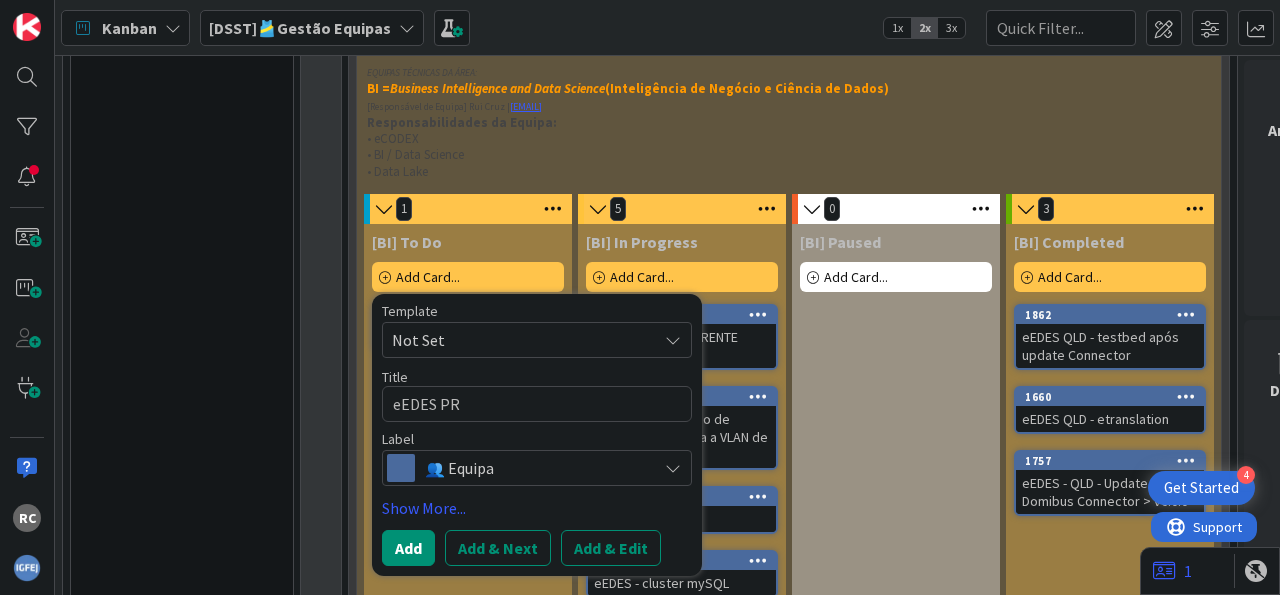 type on "x" 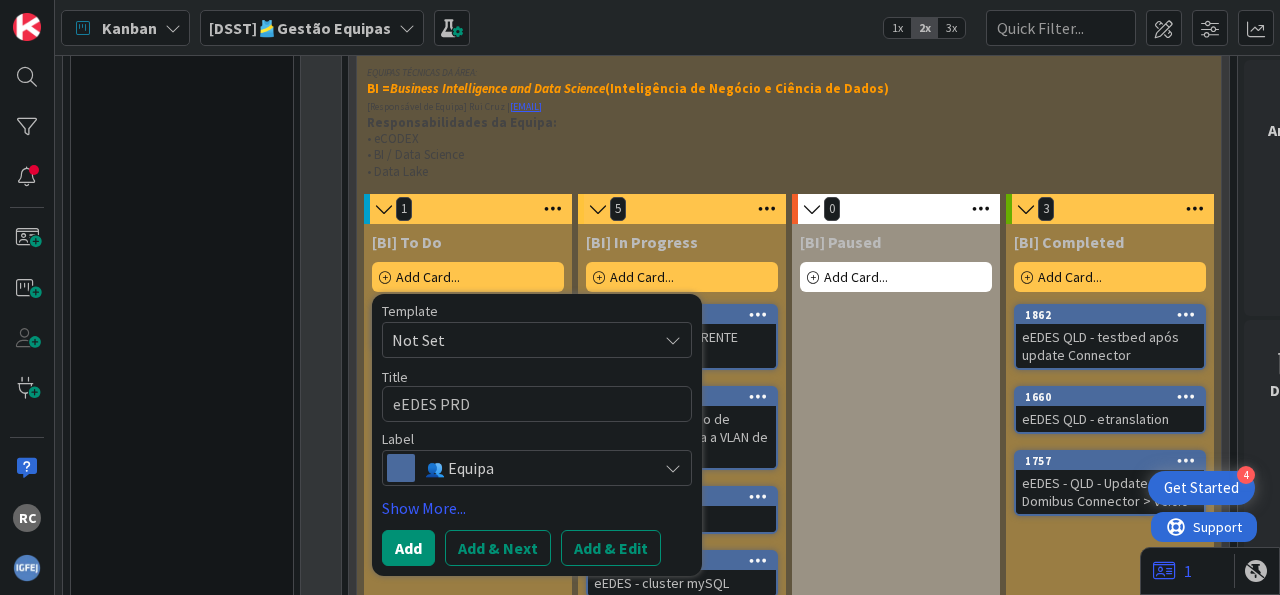 type on "x" 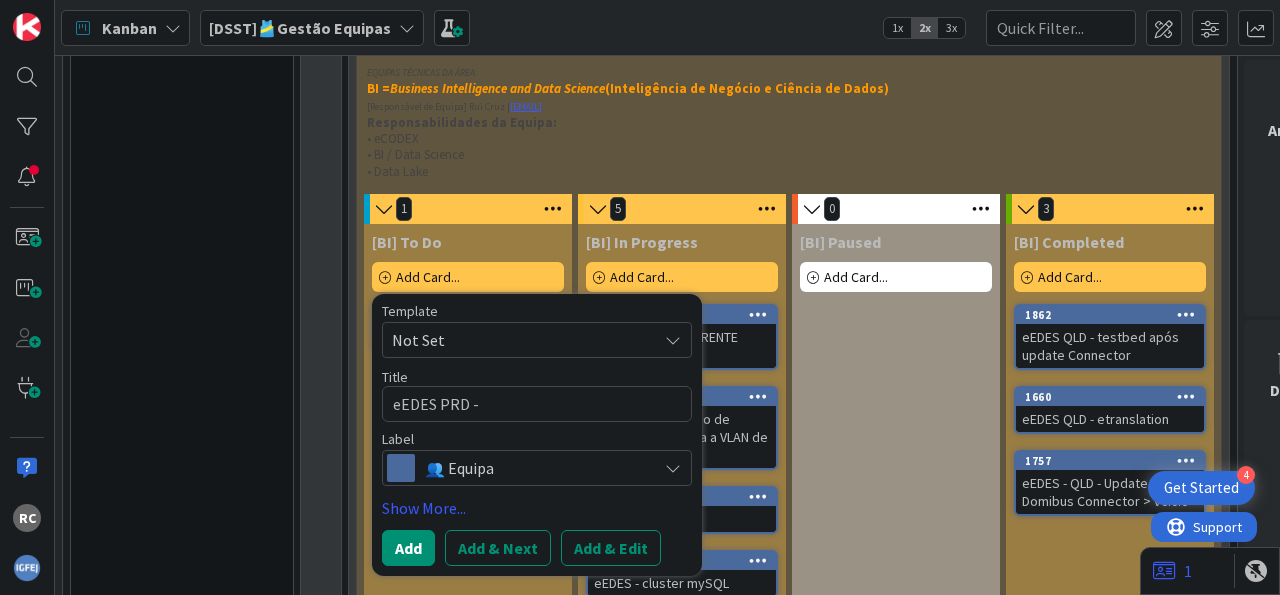 type on "x" 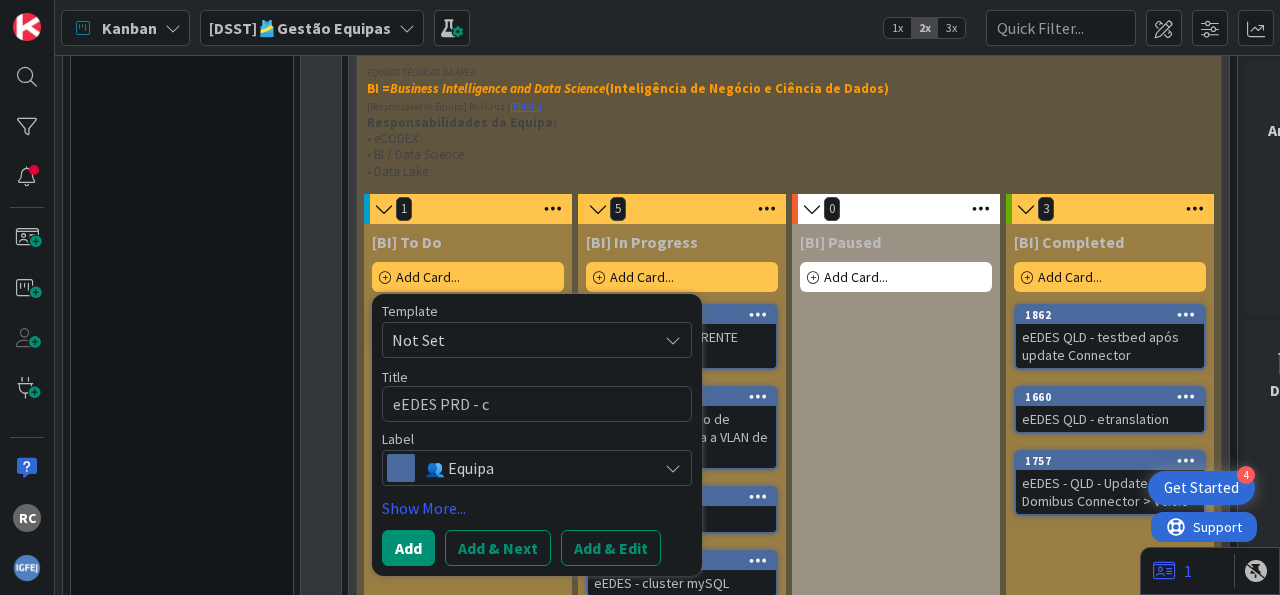 type on "x" 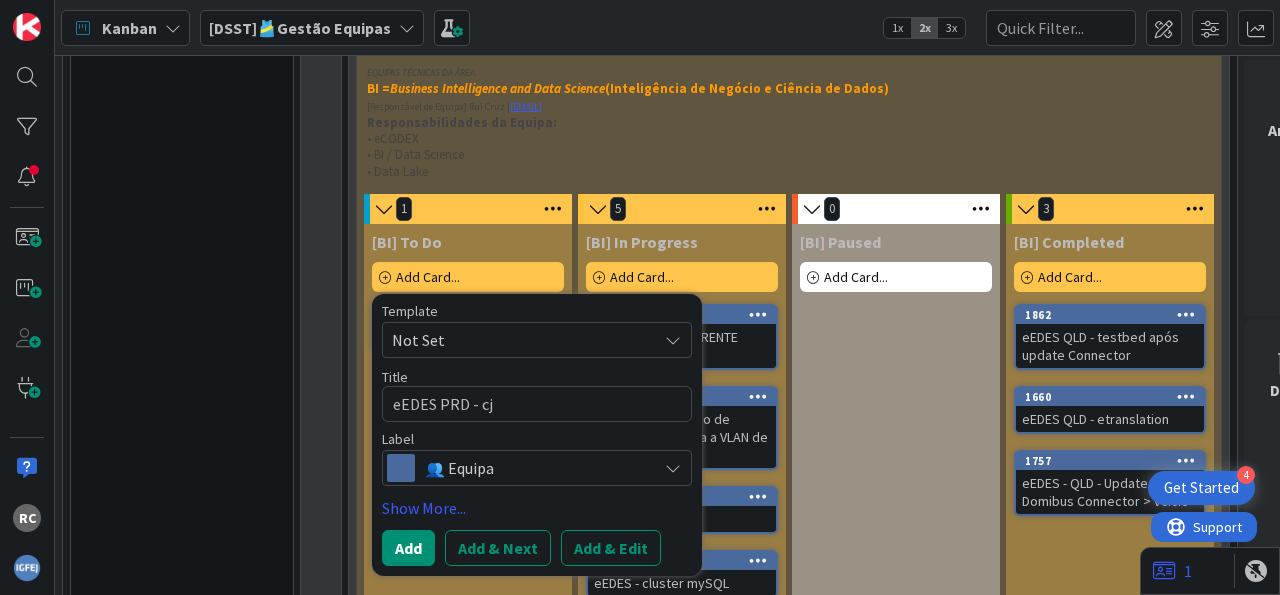 type on "x" 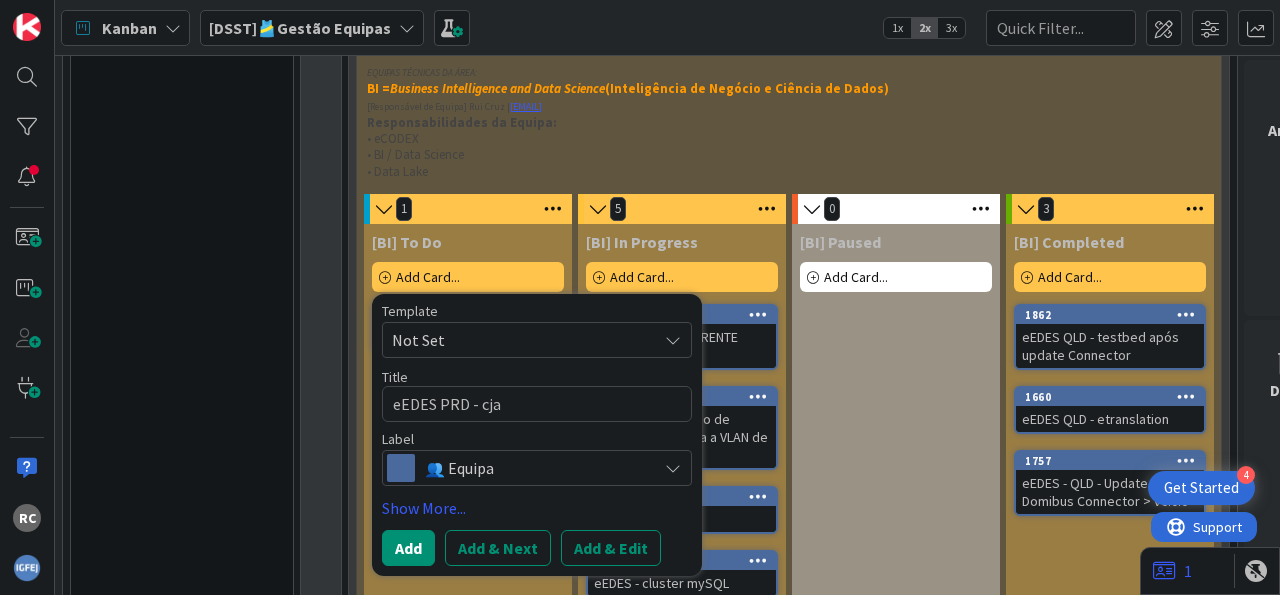type on "x" 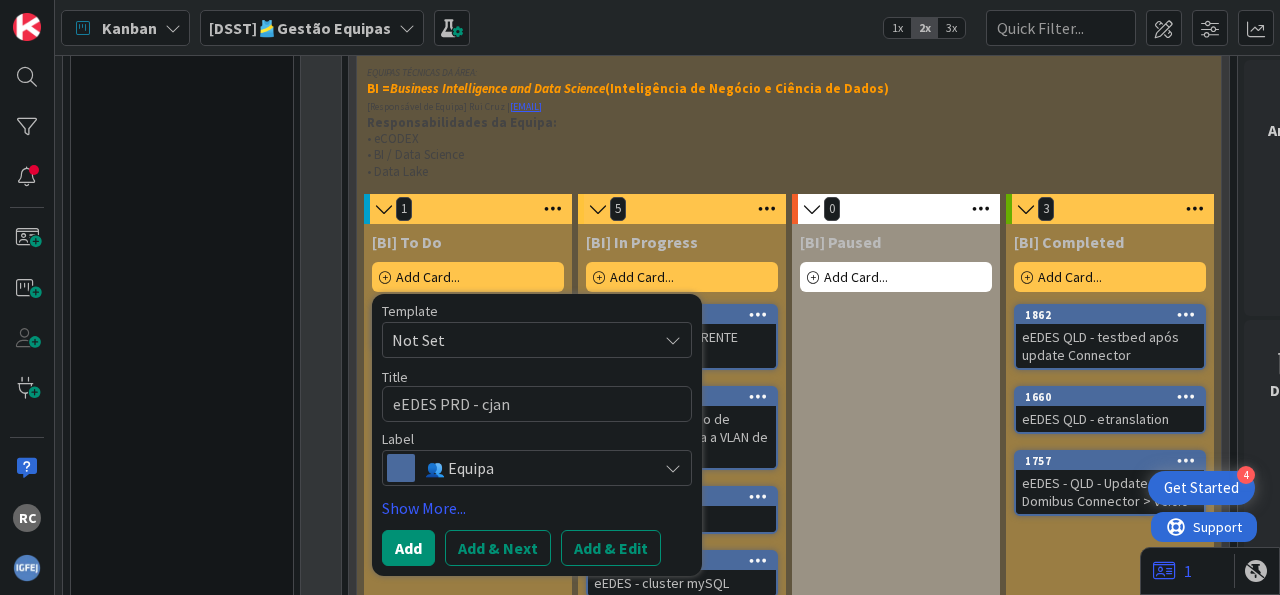 type on "x" 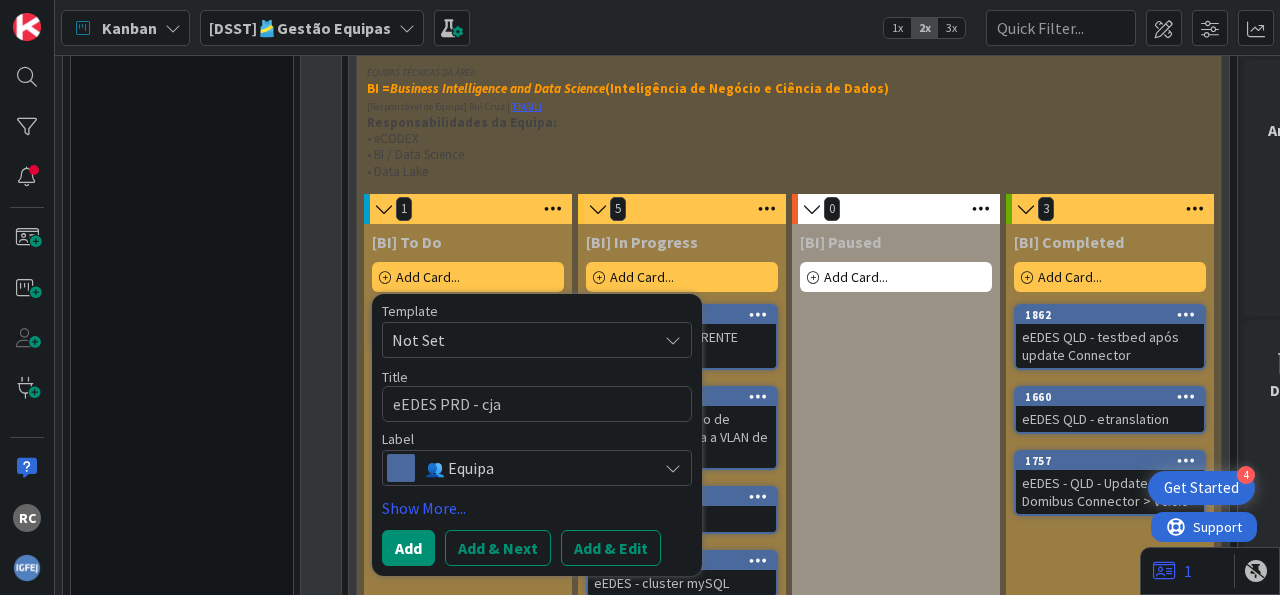 type on "x" 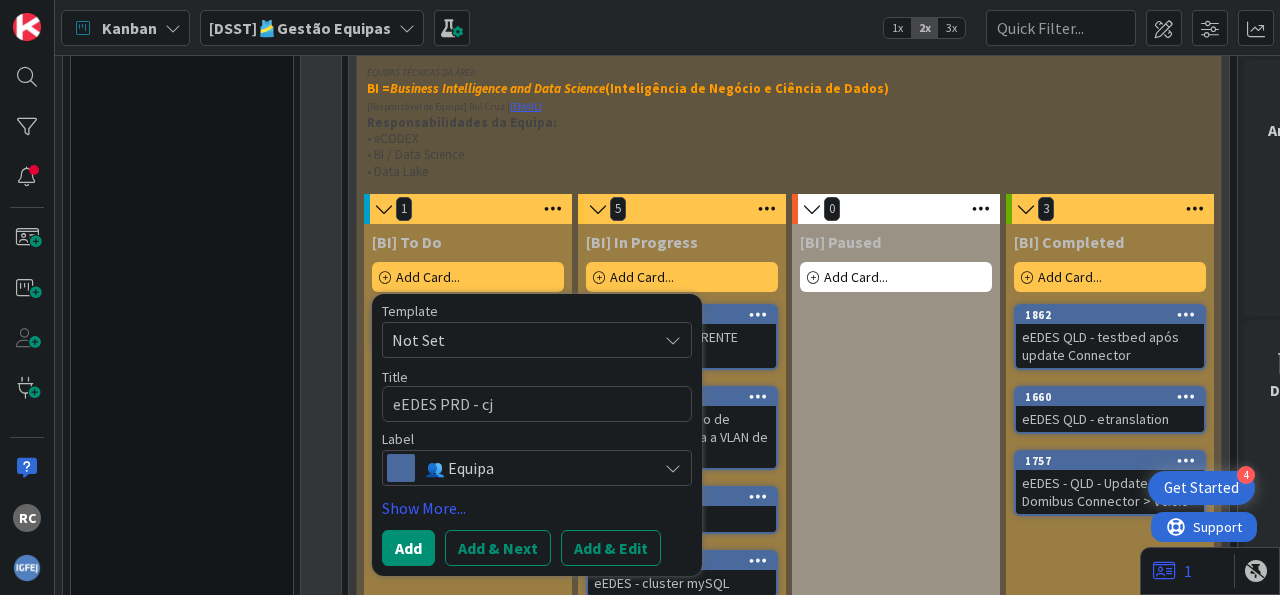 type on "x" 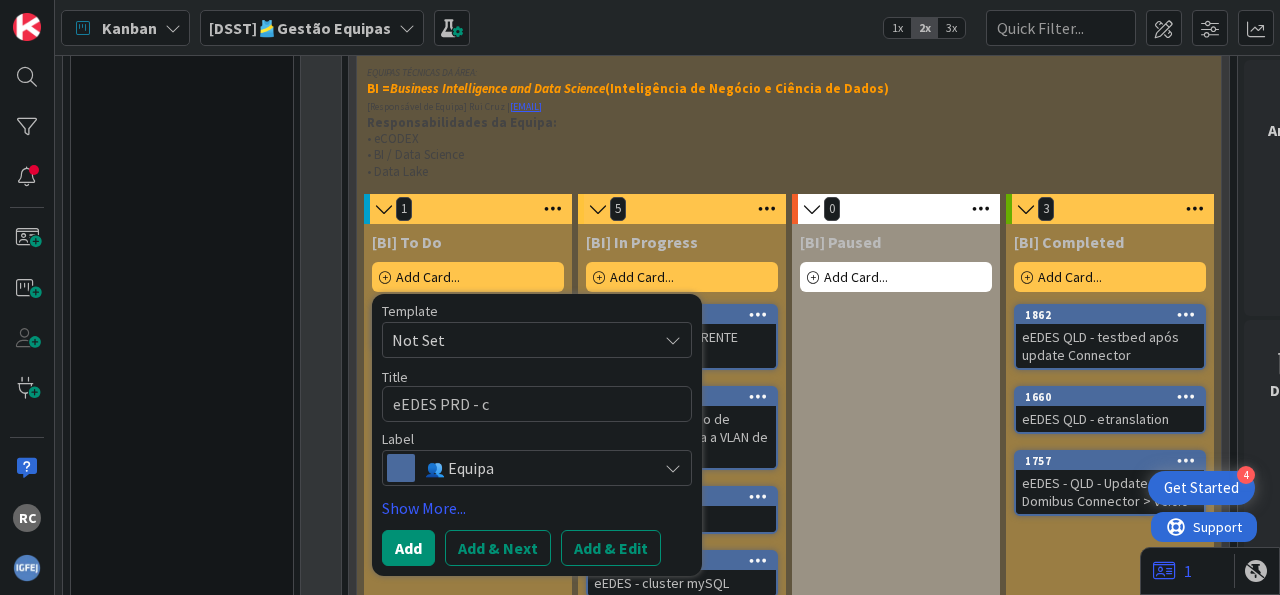 type on "x" 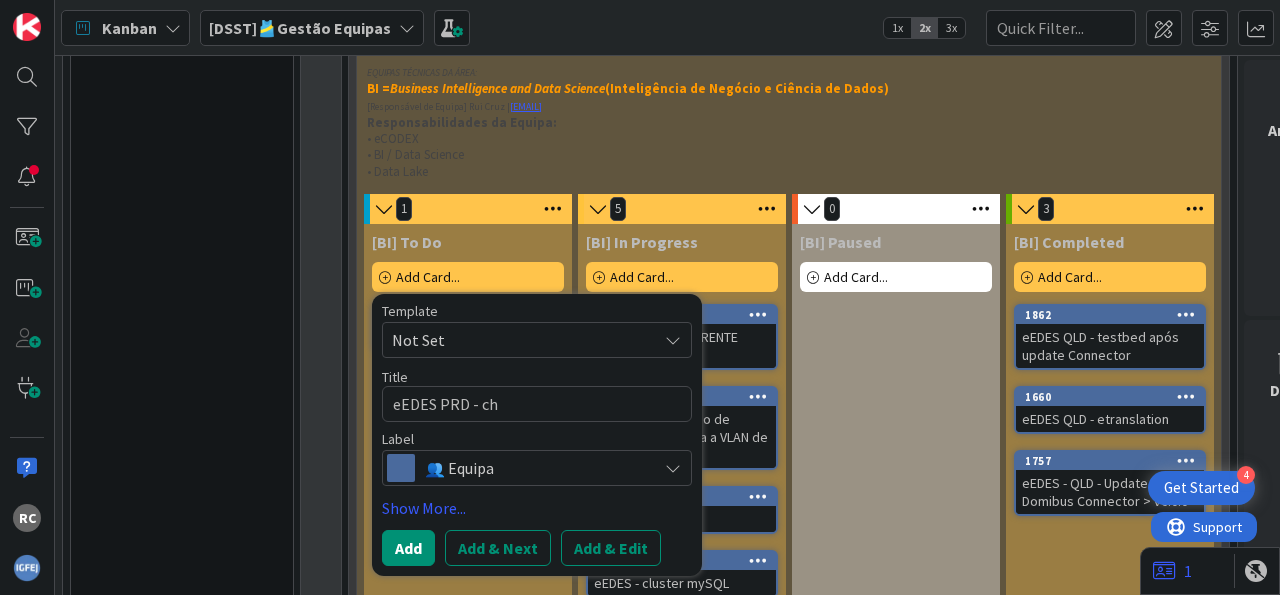 type on "x" 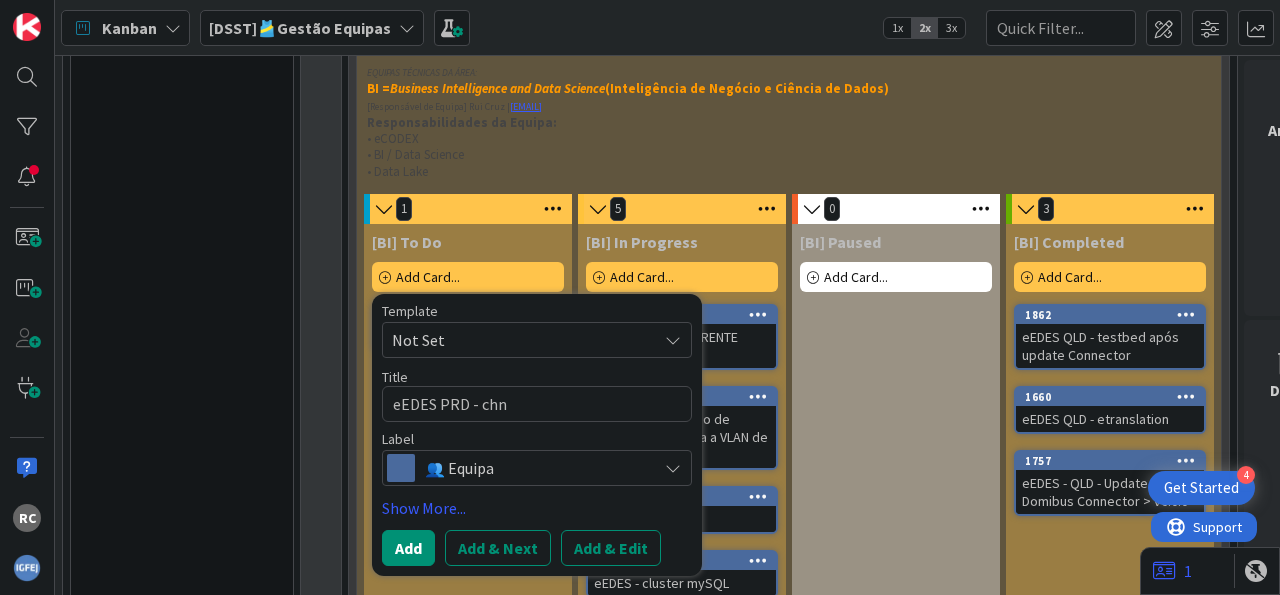 type on "x" 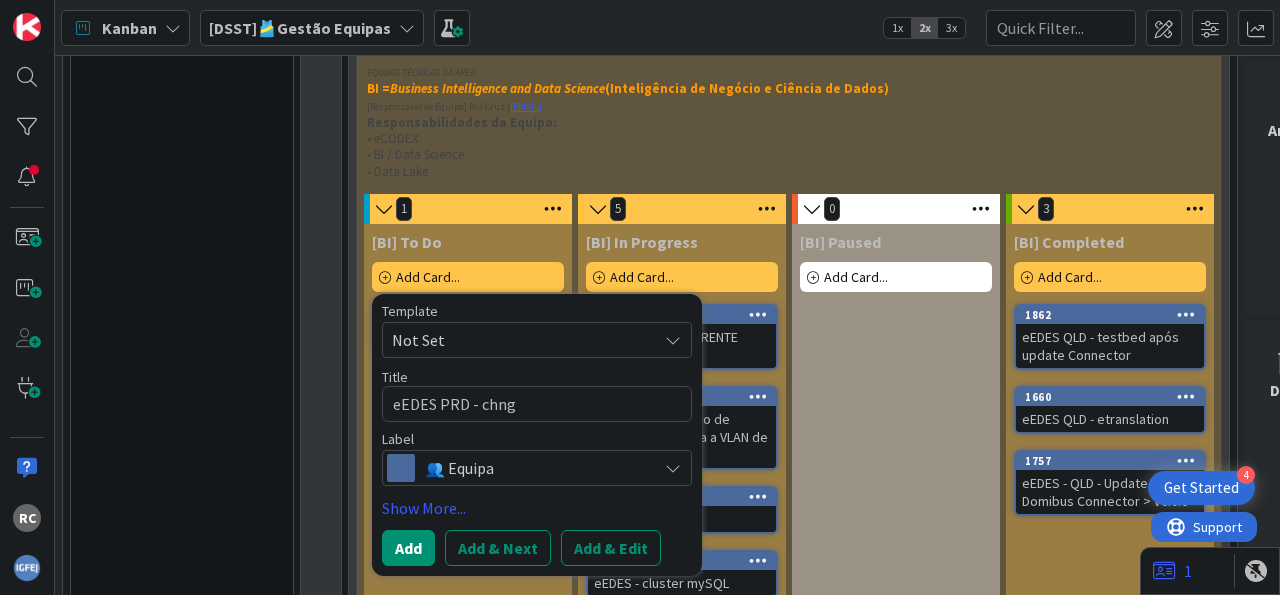 type on "x" 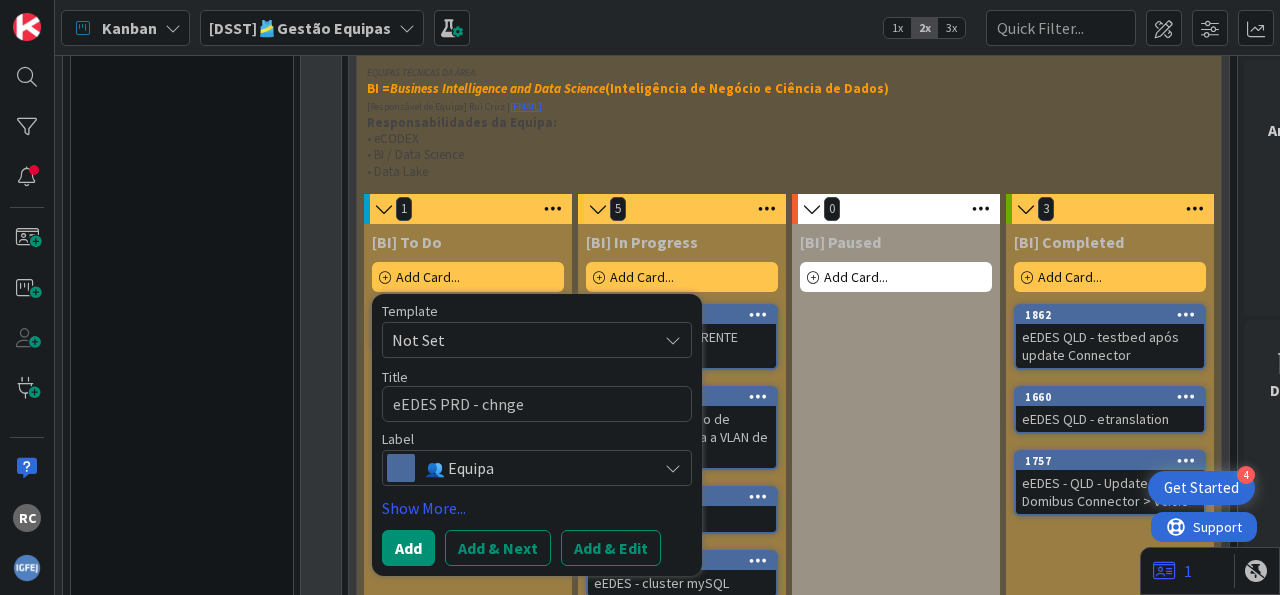 type on "x" 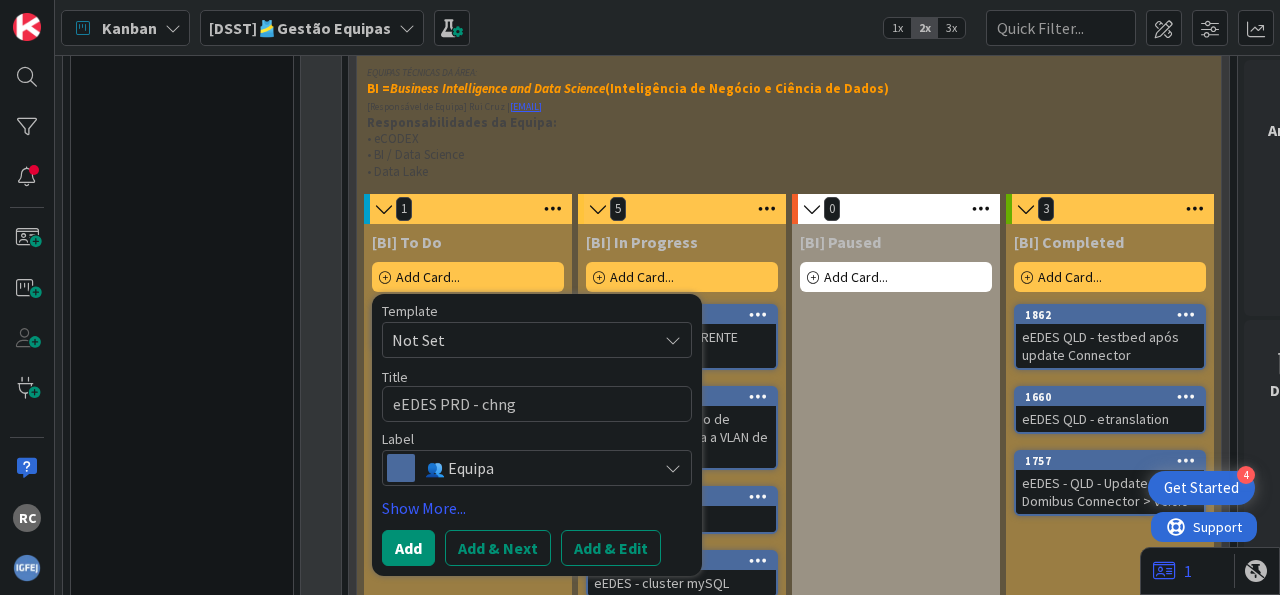 type on "x" 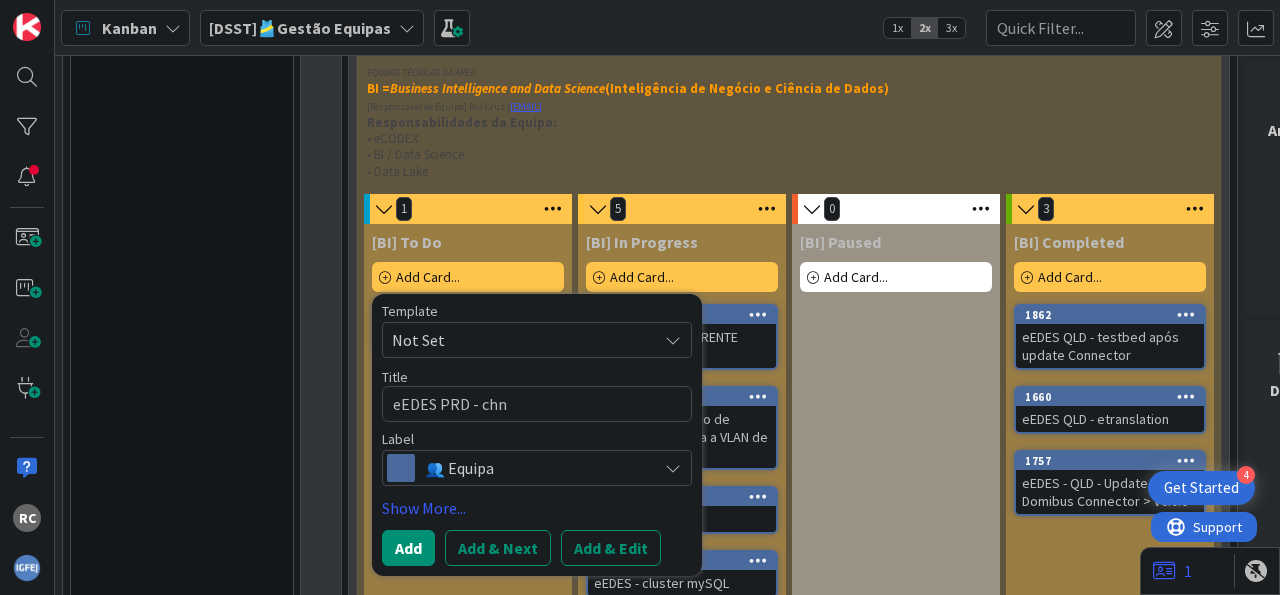 type on "x" 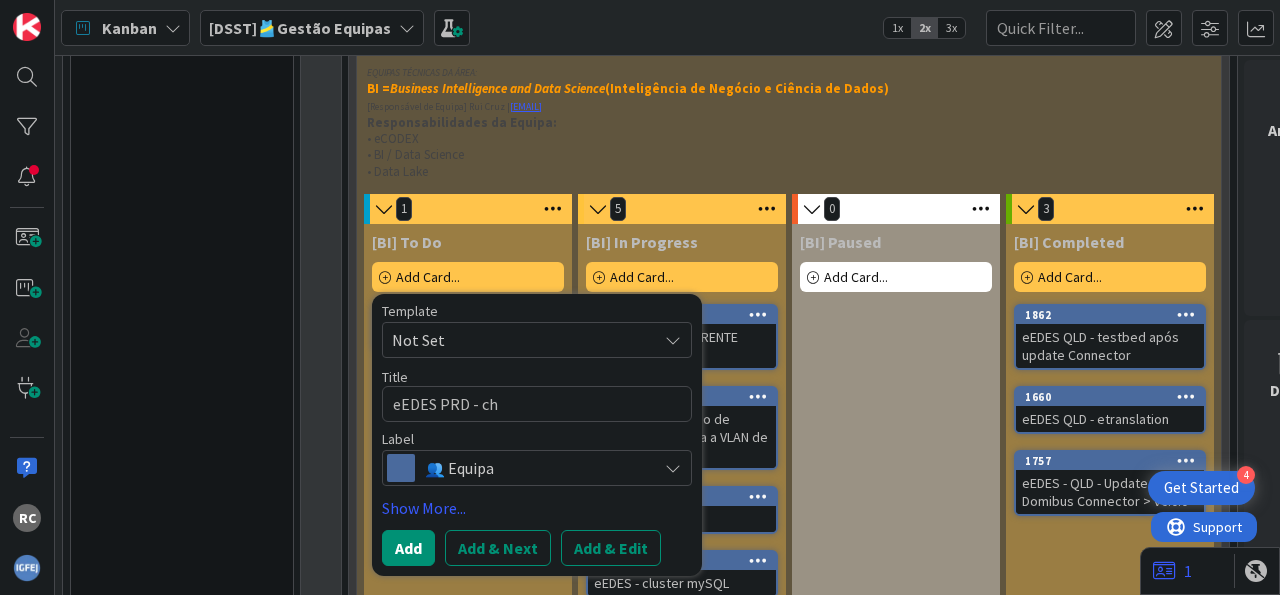 type on "x" 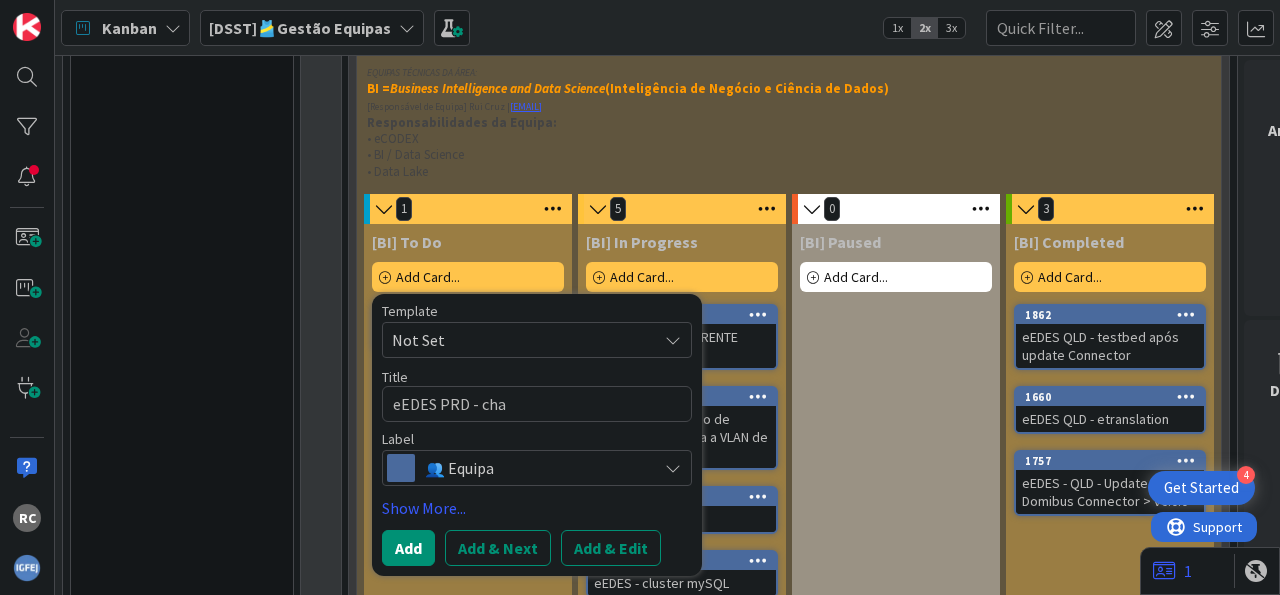 type on "x" 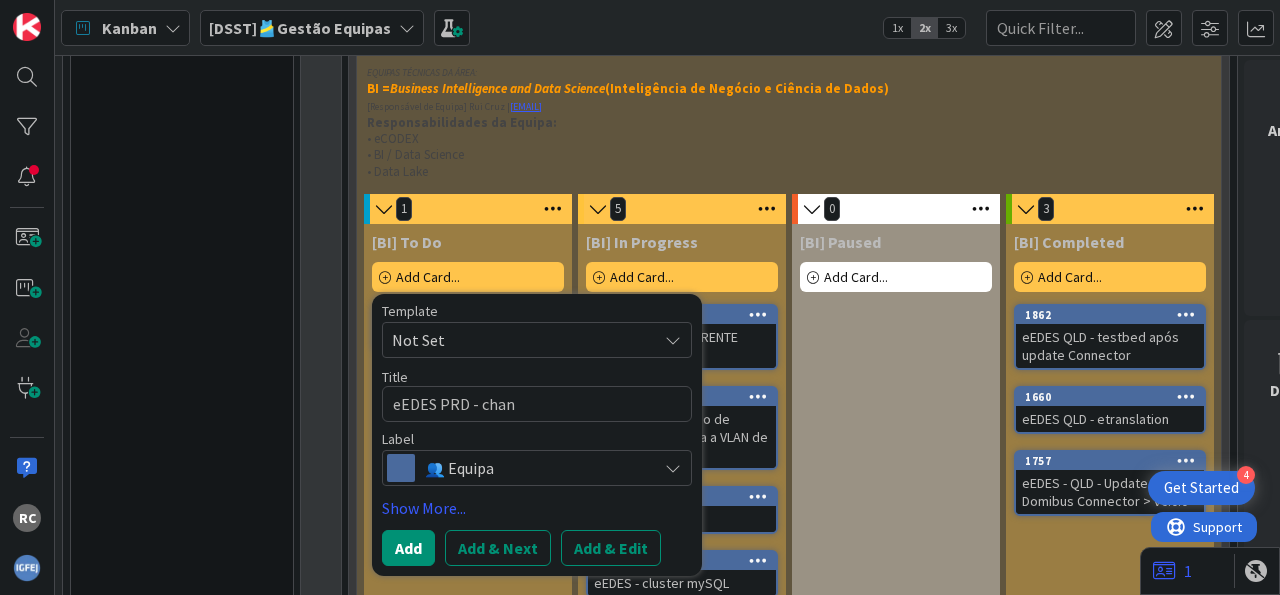 type on "x" 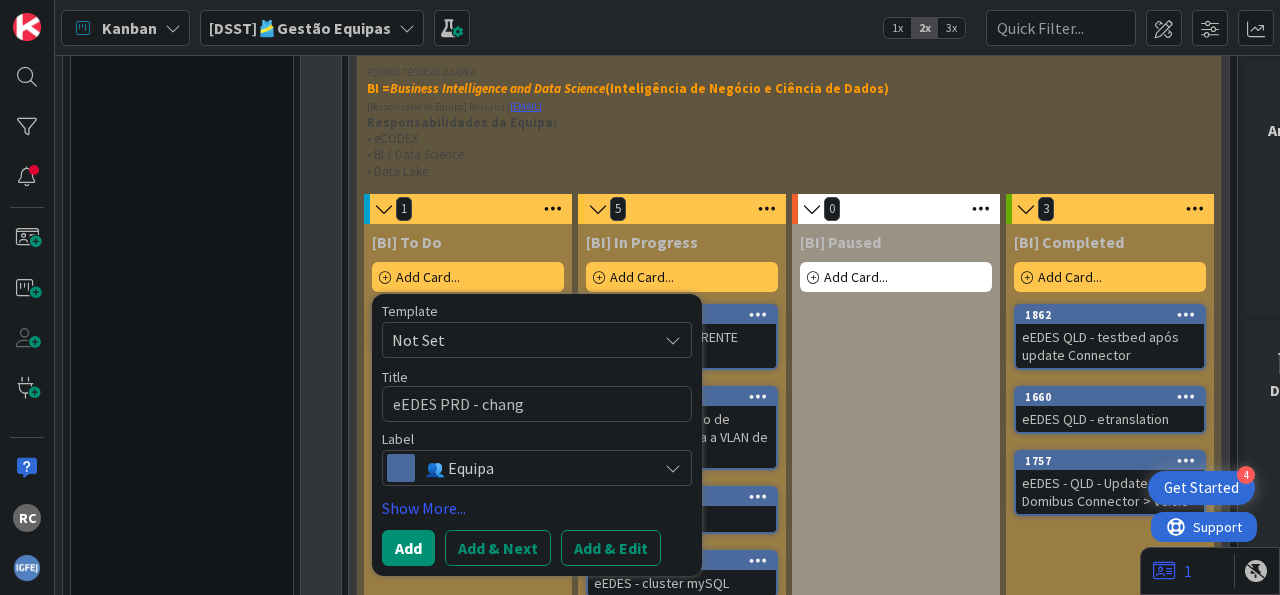 type on "x" 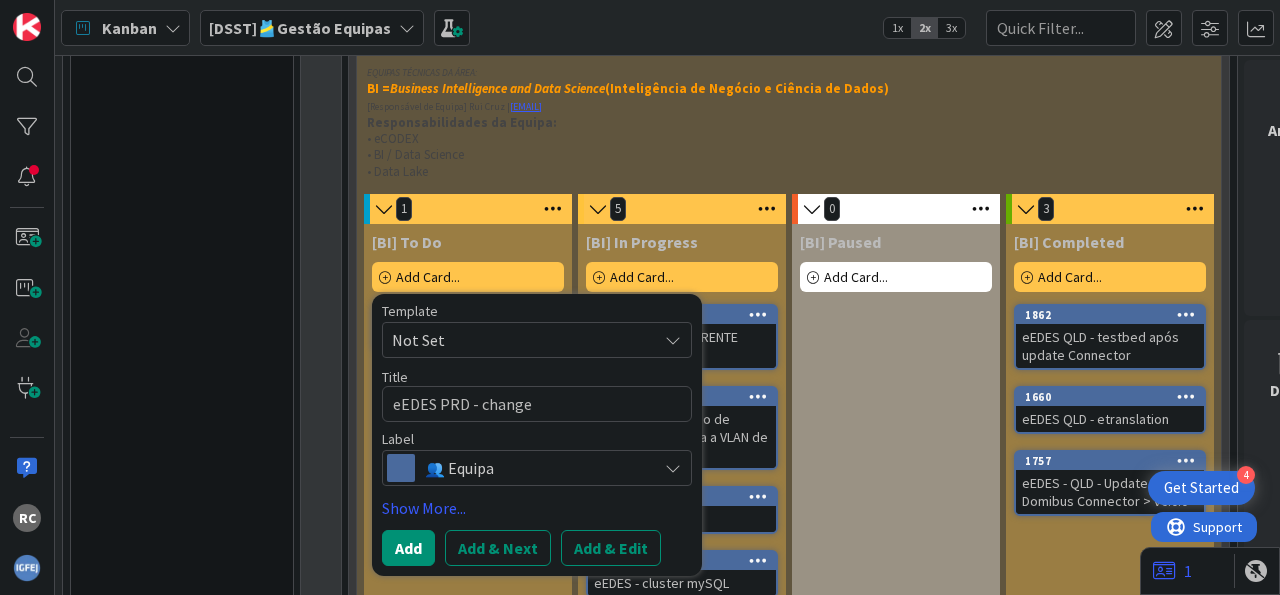 type on "x" 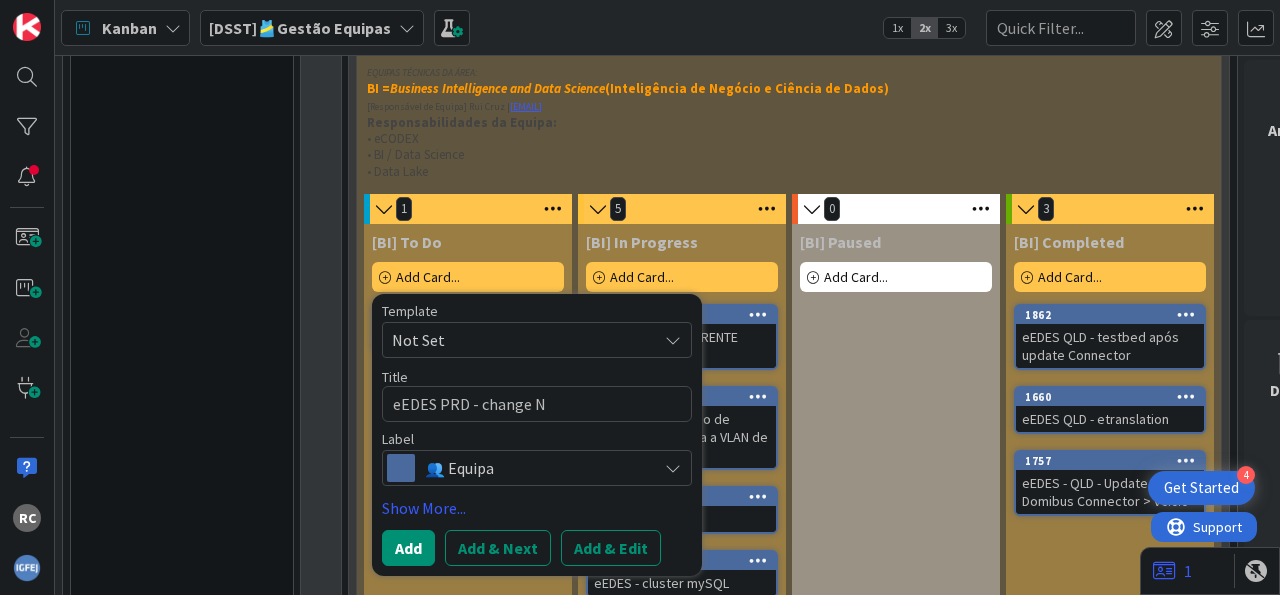 type on "x" 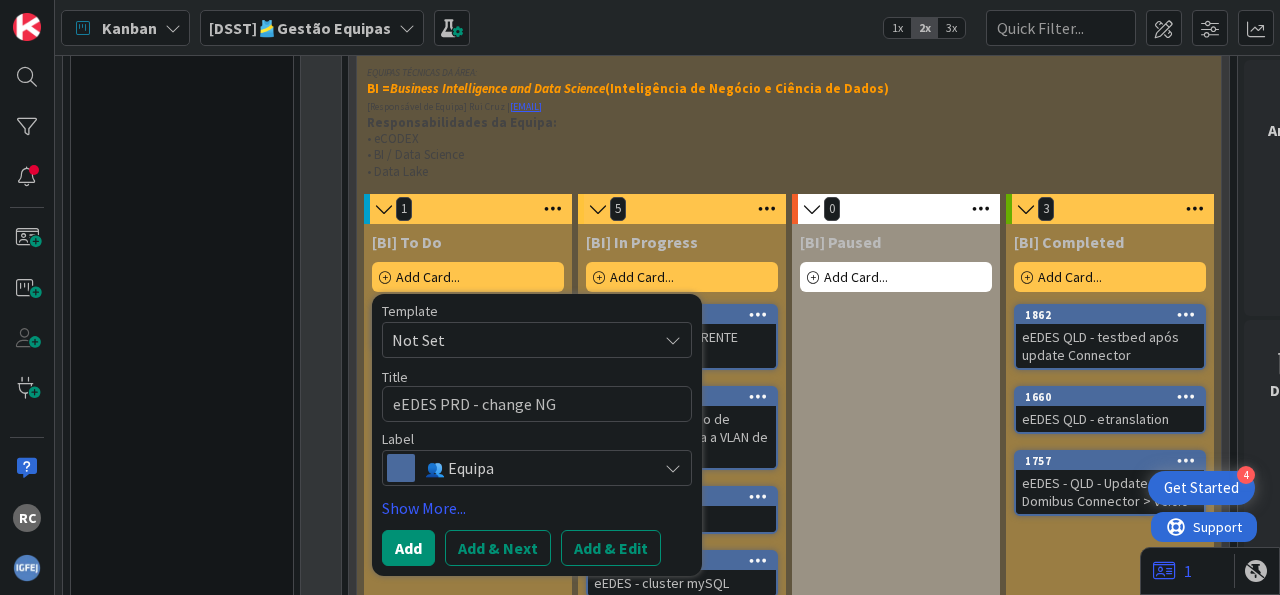 type on "x" 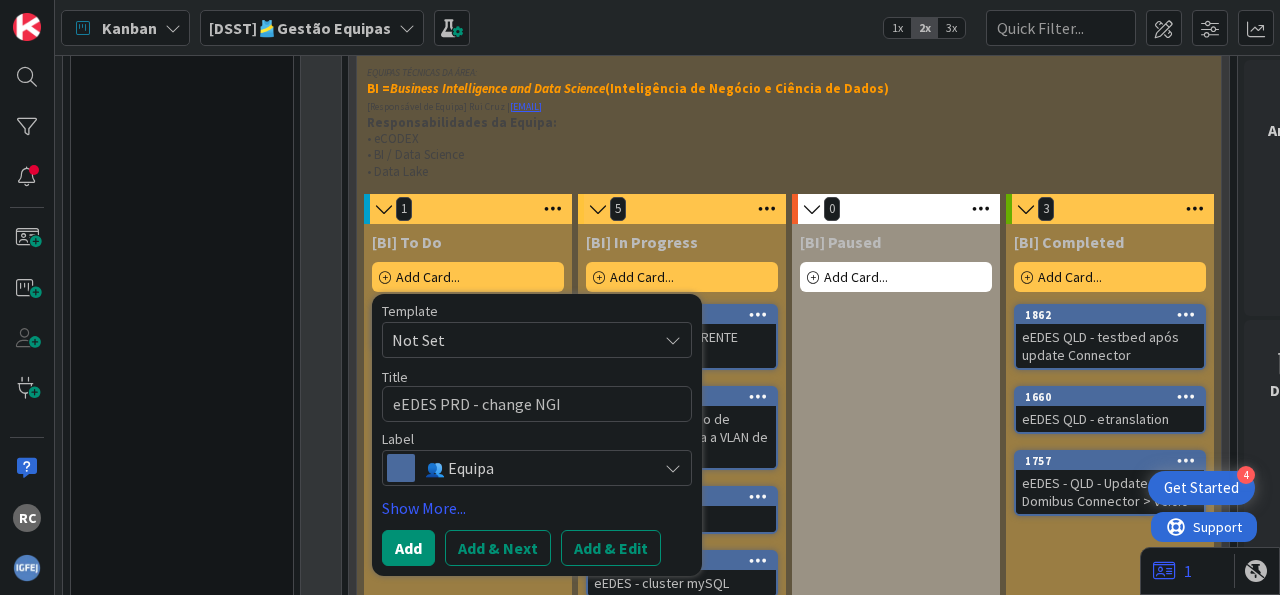 type on "x" 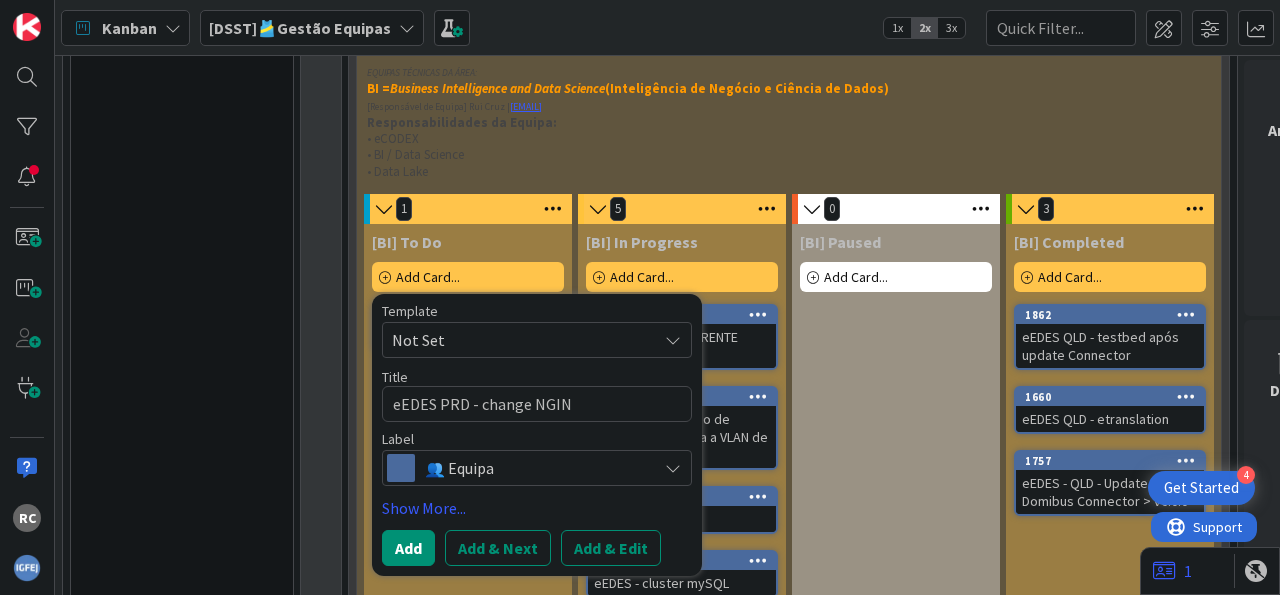 type on "x" 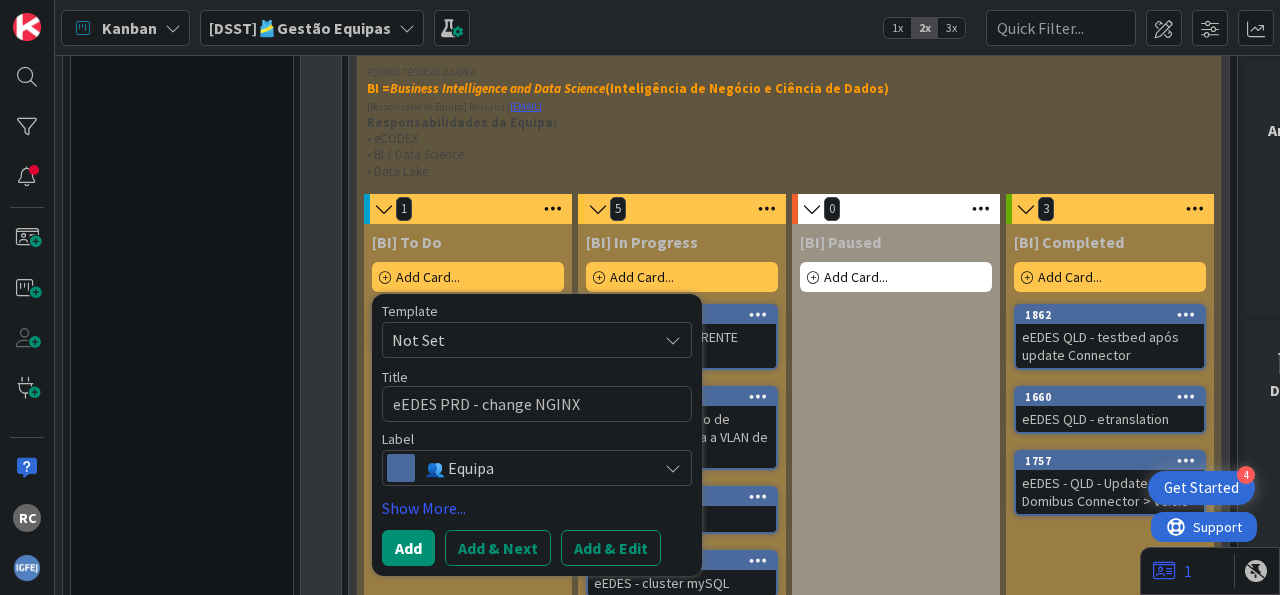 type on "x" 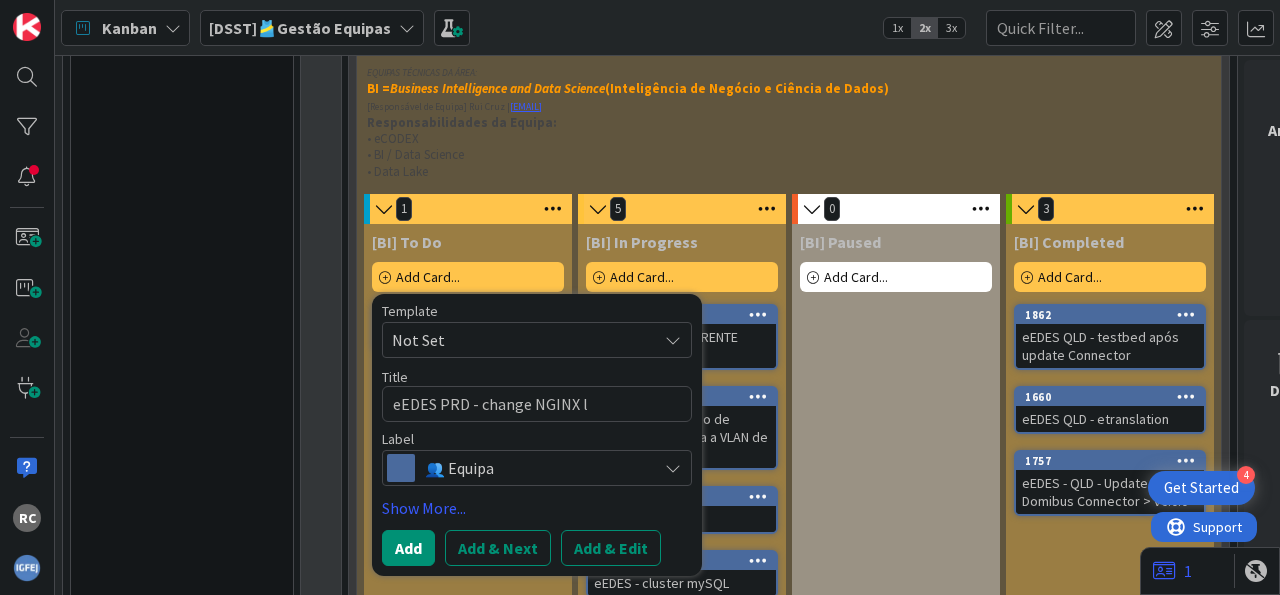 type on "x" 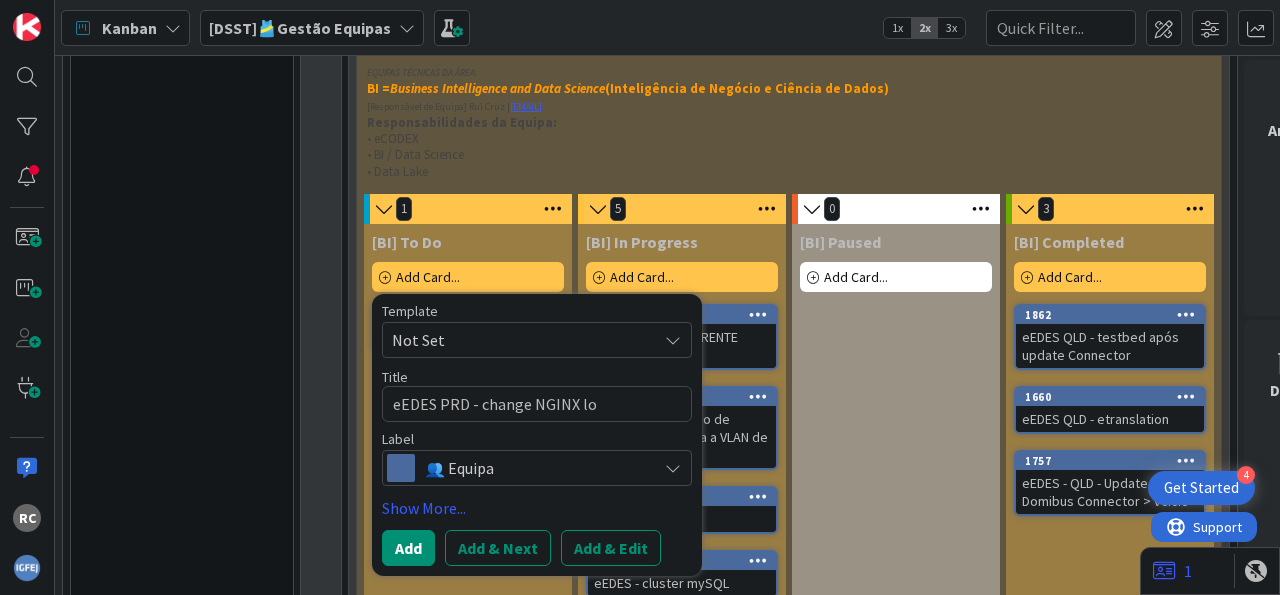 type on "x" 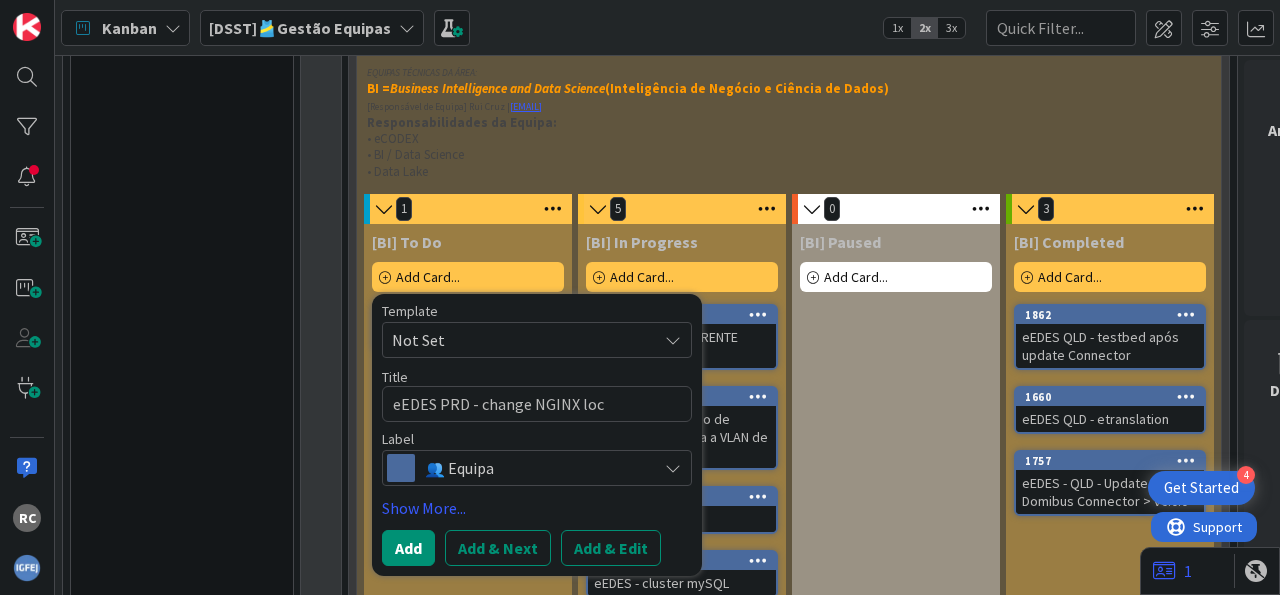 type on "x" 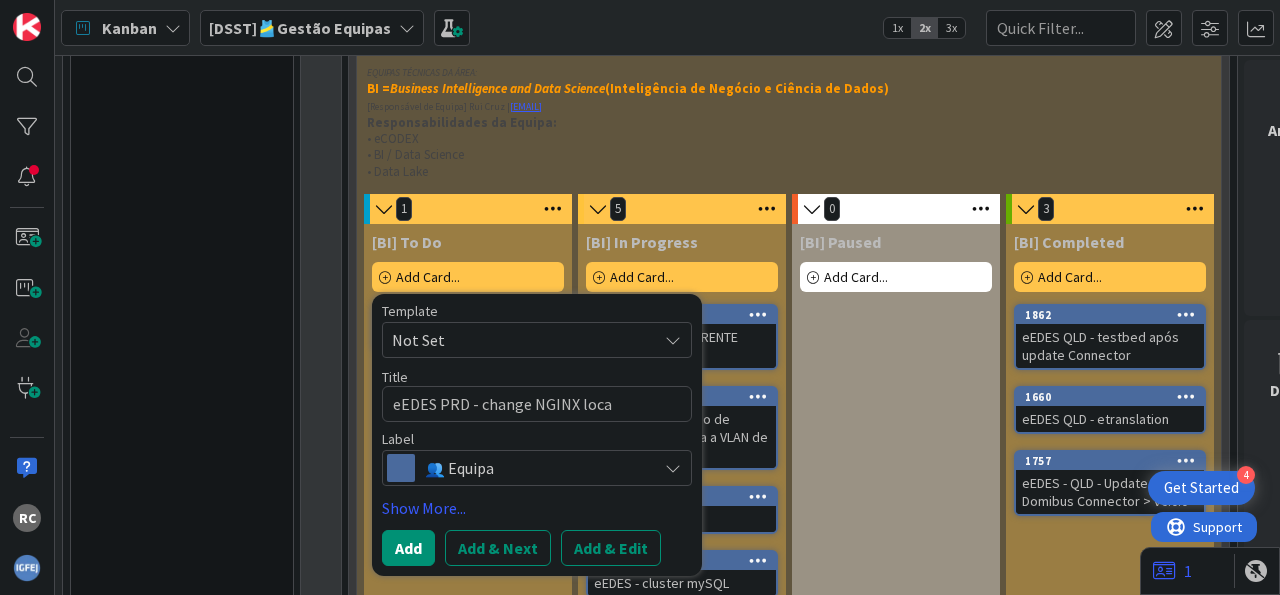type on "x" 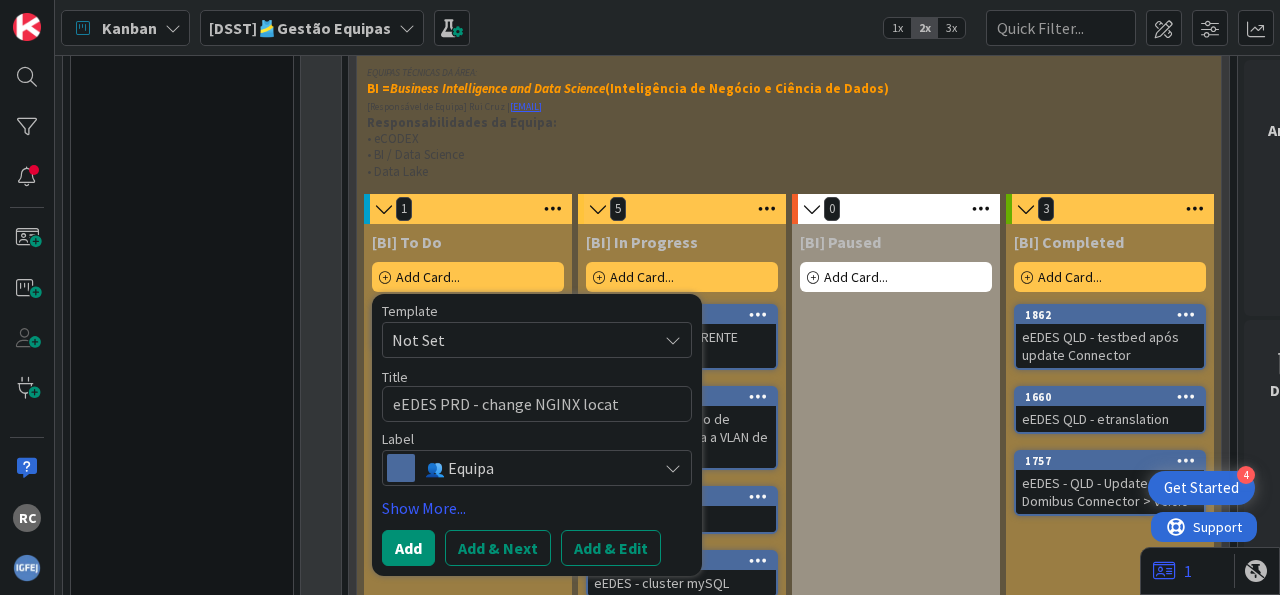 type on "x" 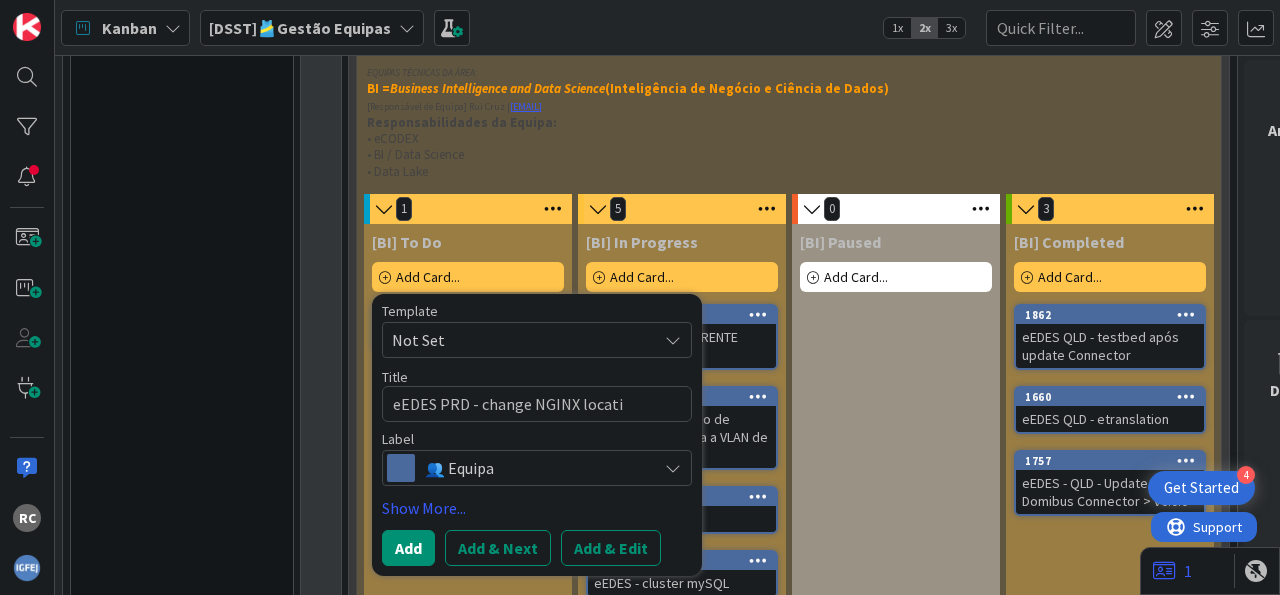 type on "x" 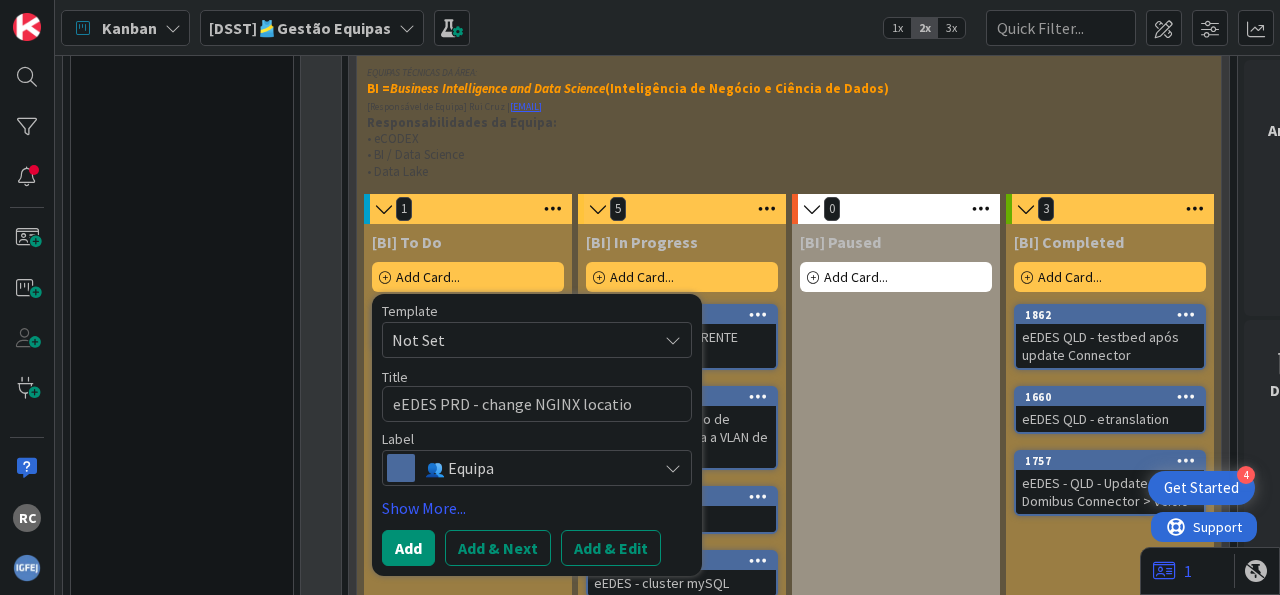 type on "x" 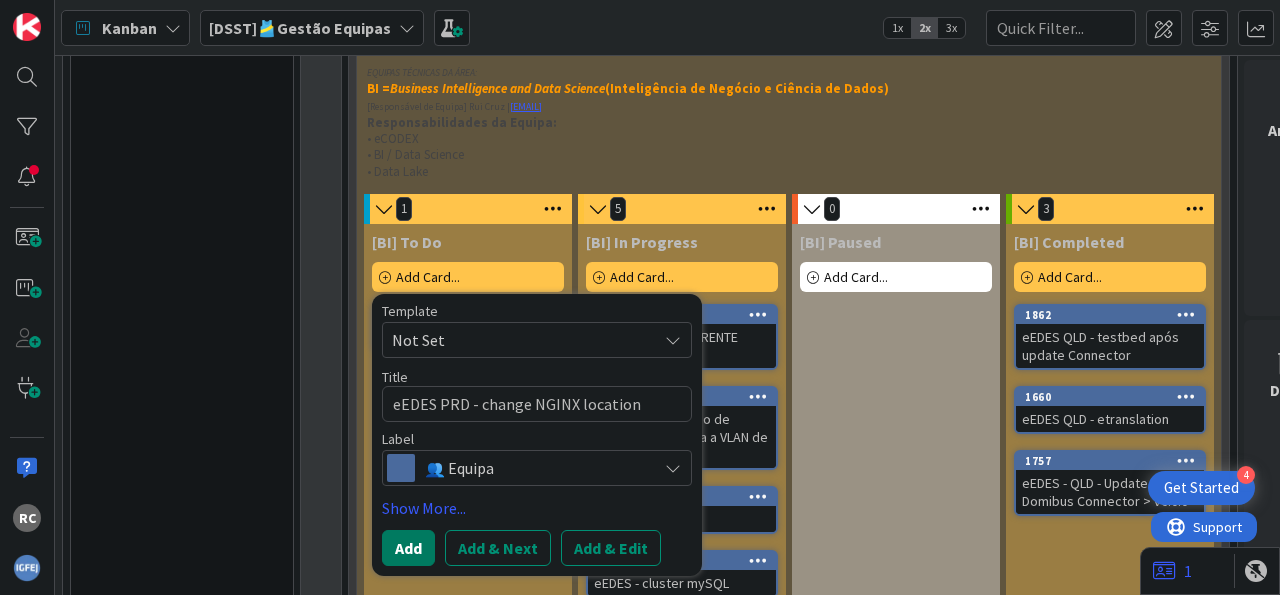type on "eEDES PRD - change NGINX location" 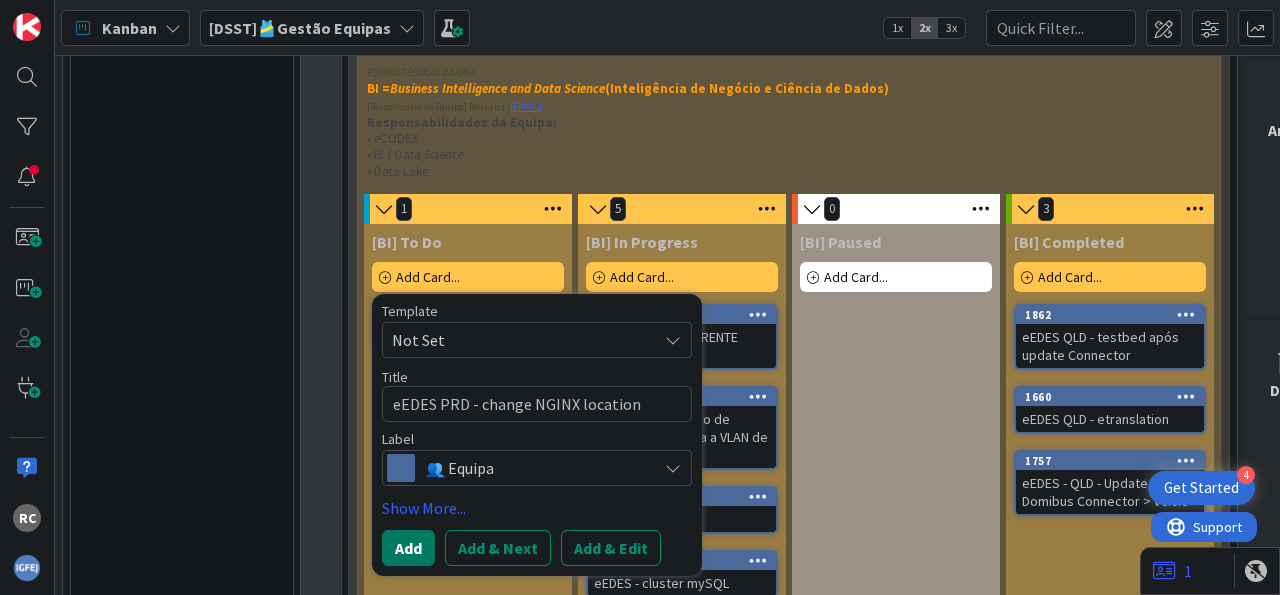 click on "Add" at bounding box center (408, 548) 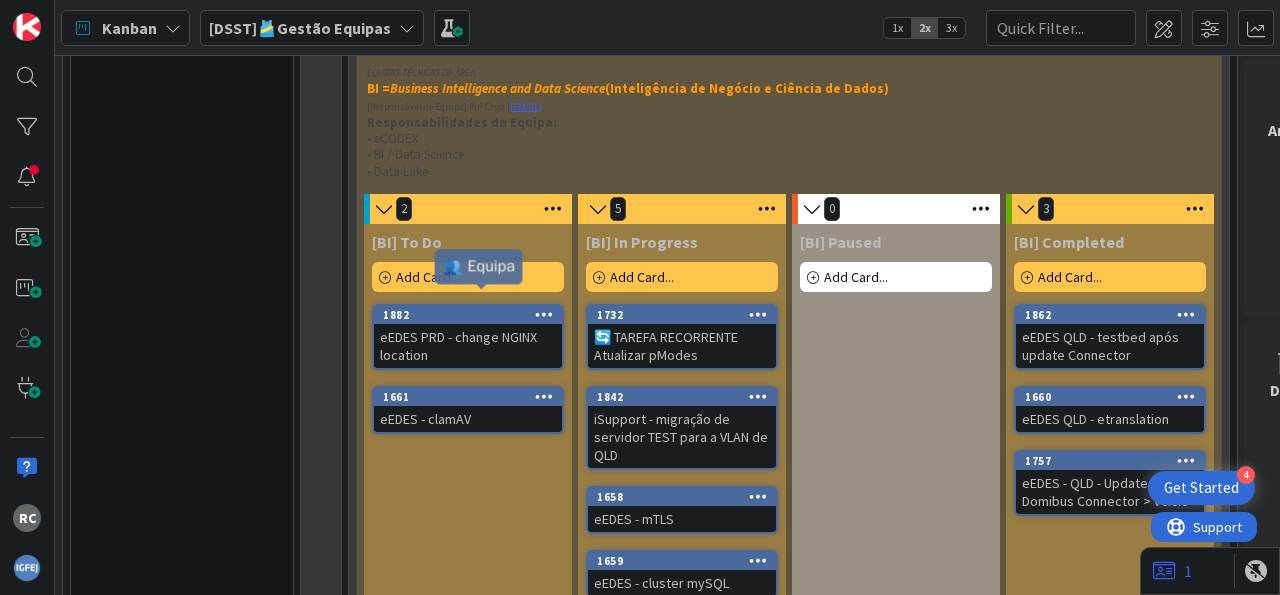 click on "1882" at bounding box center [472, 315] 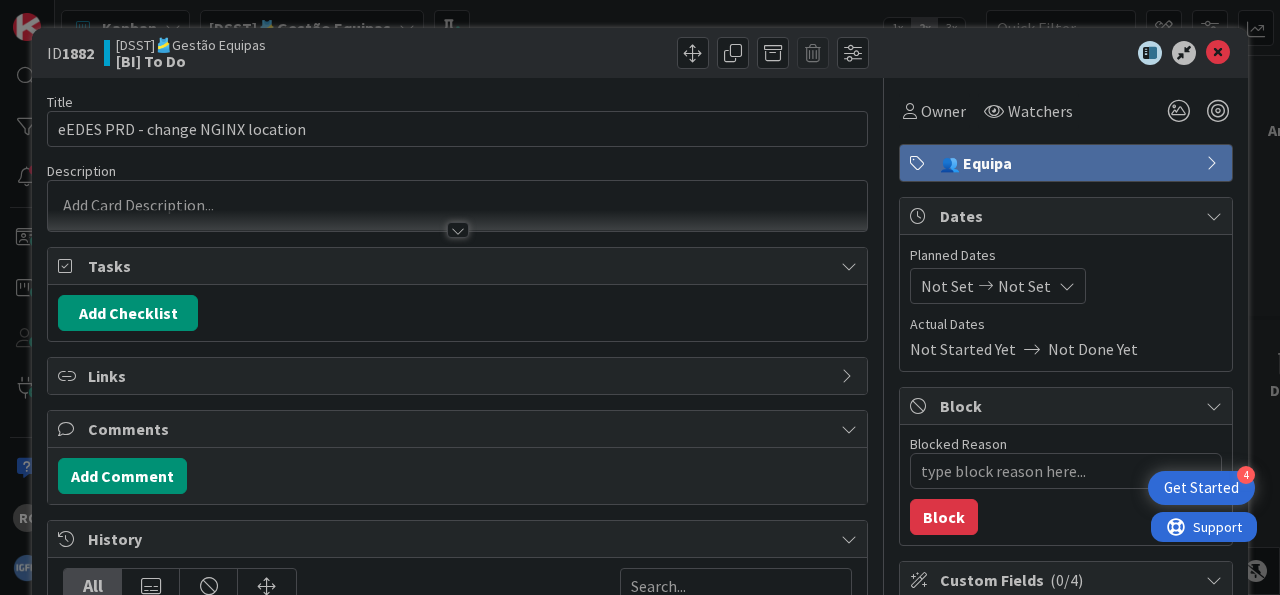 click on "👥 Equipa" at bounding box center (1068, 163) 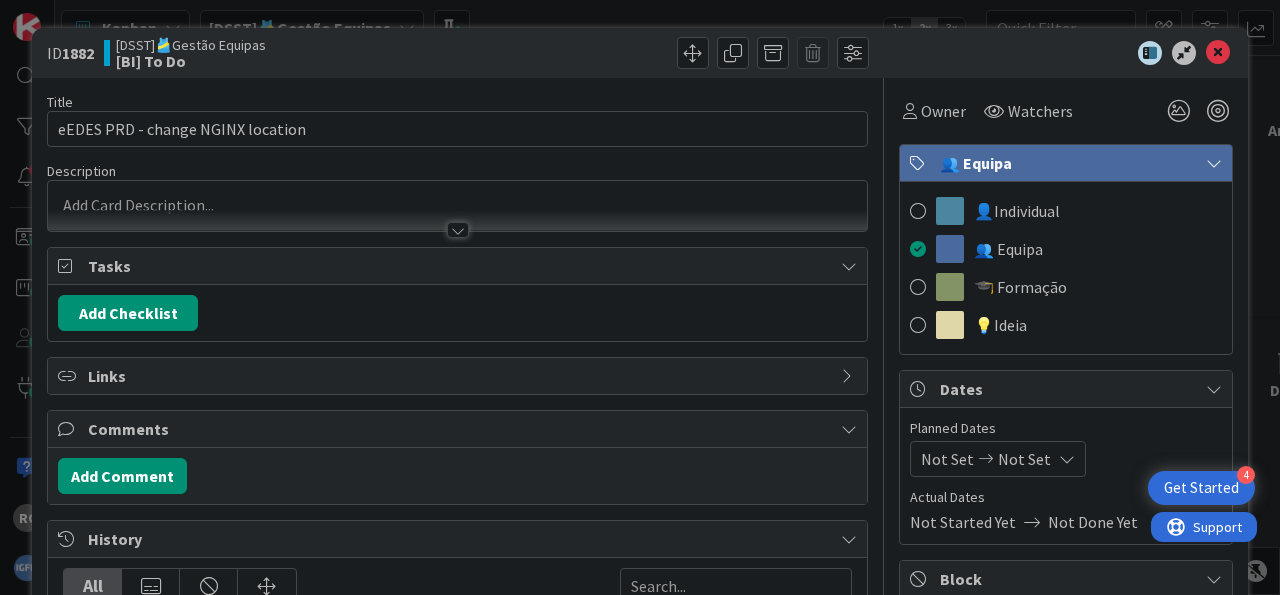 click on "👥 Equipa" at bounding box center [1068, 163] 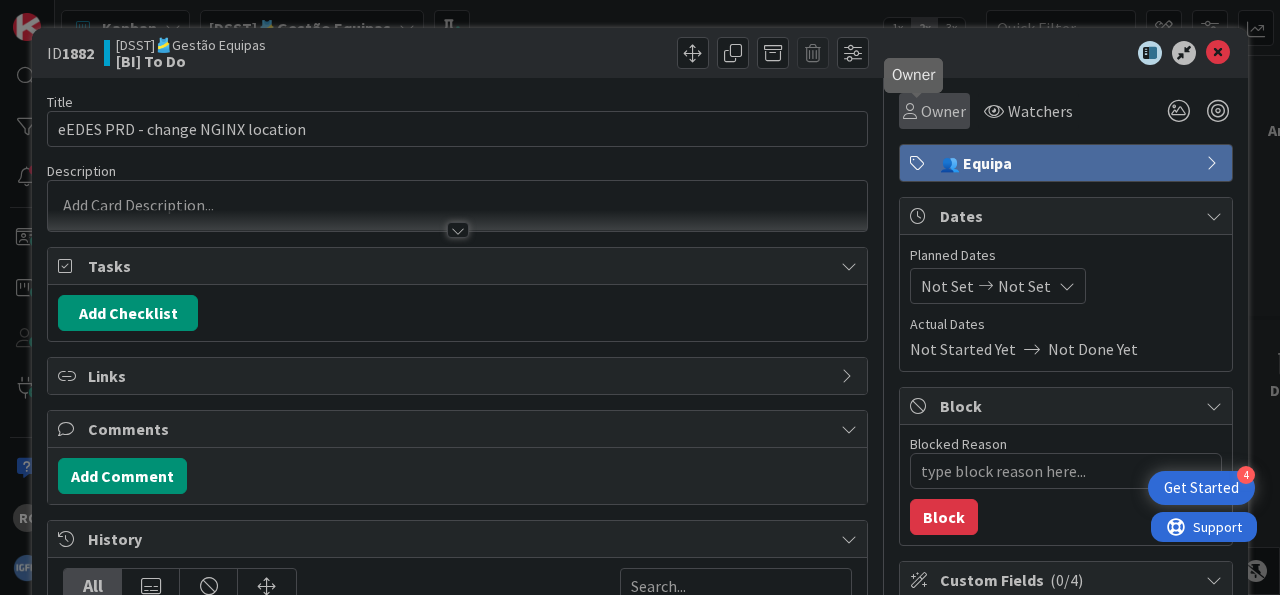 click on "Owner" at bounding box center [943, 111] 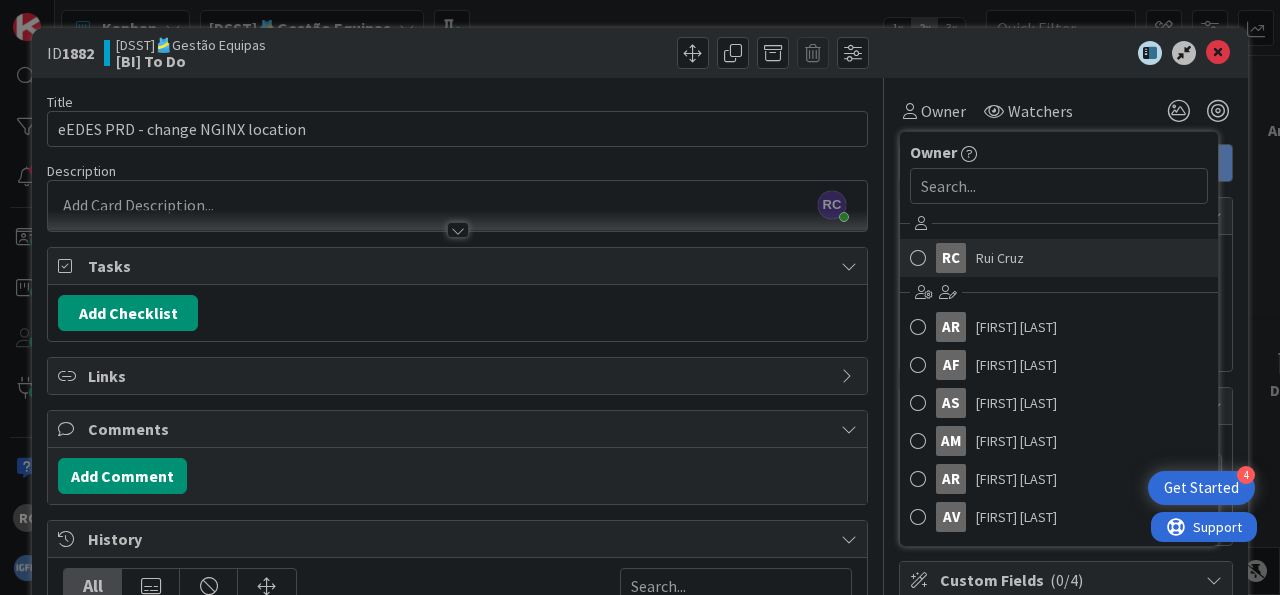 click at bounding box center [918, 258] 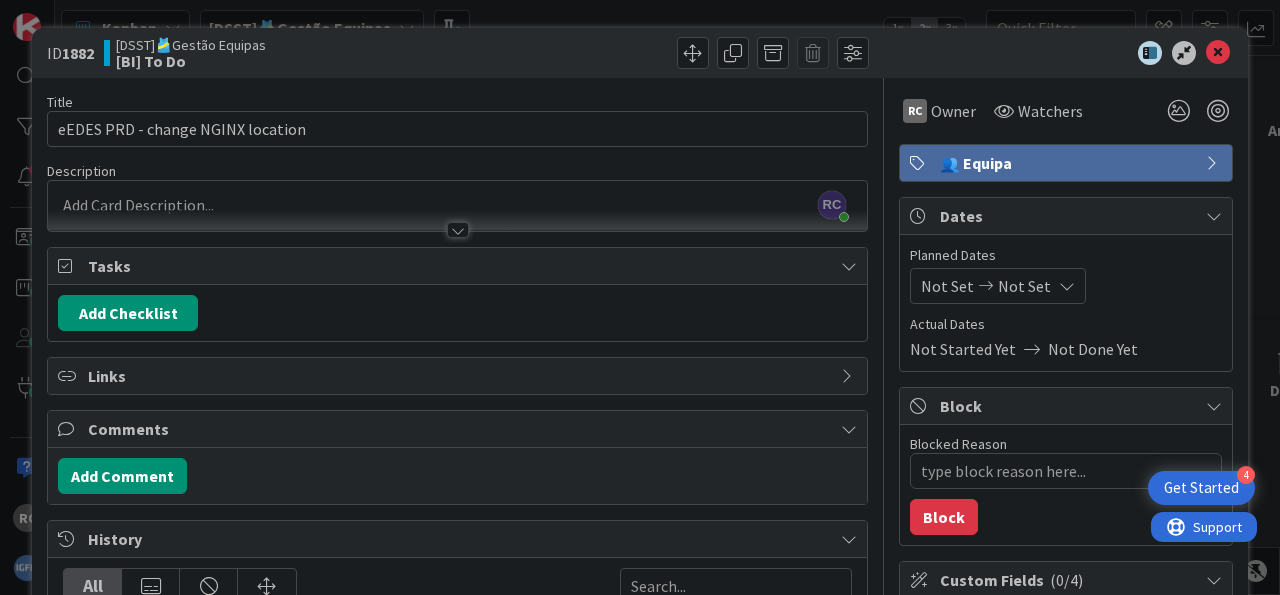 type on "x" 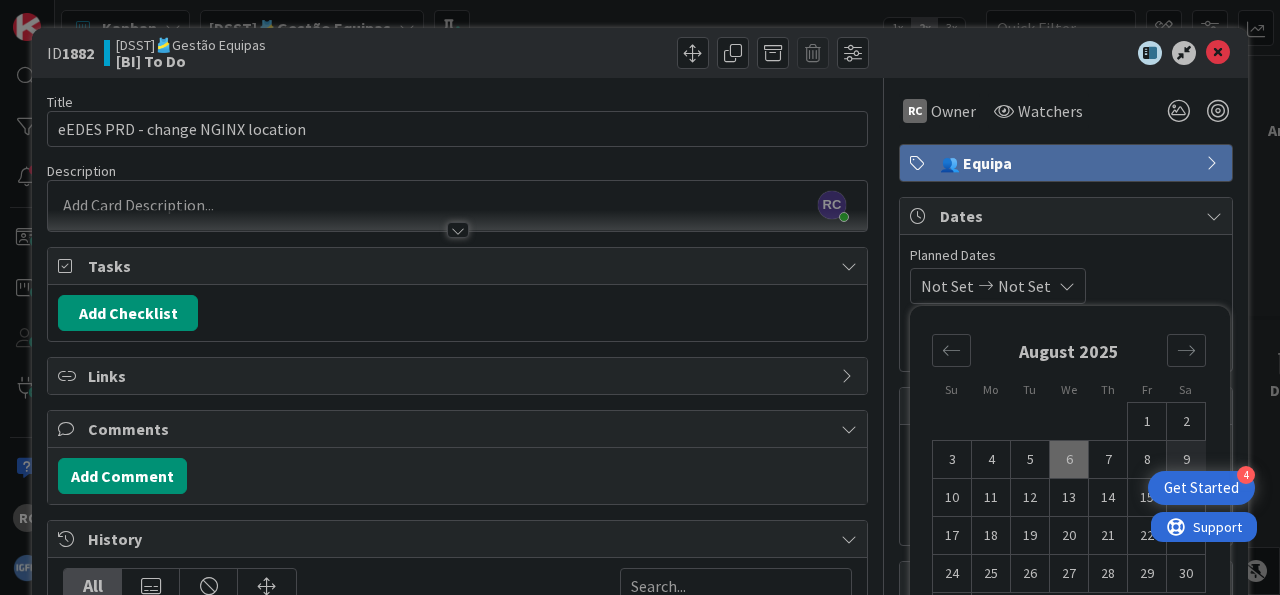 click on "9" at bounding box center [1186, 460] 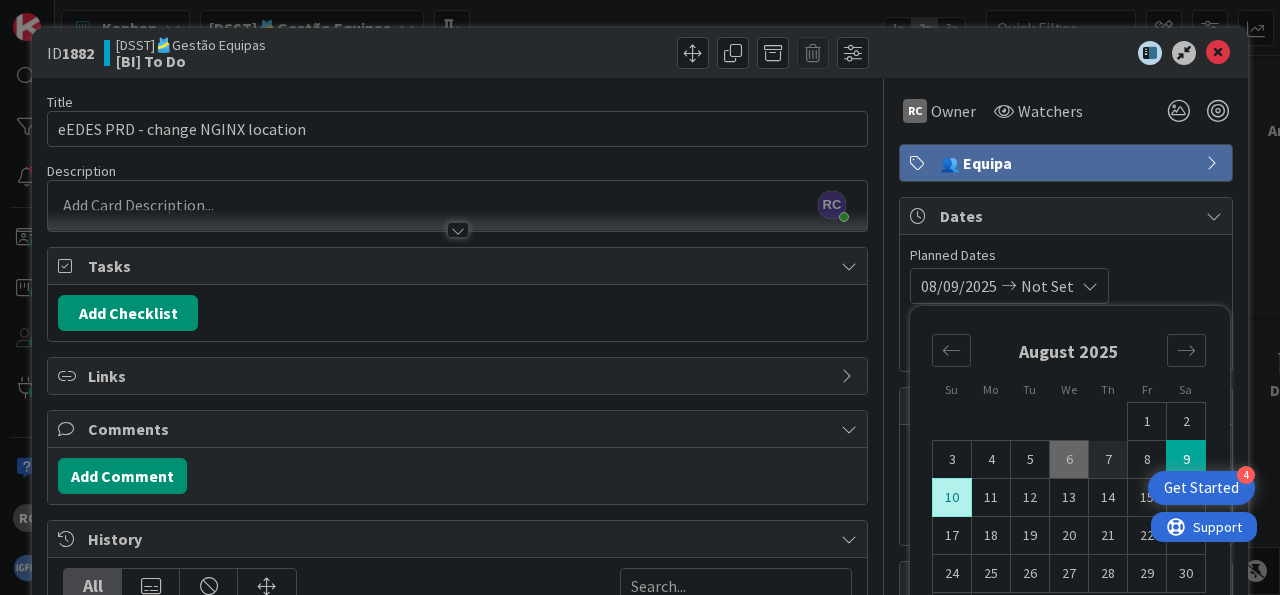 type on "x" 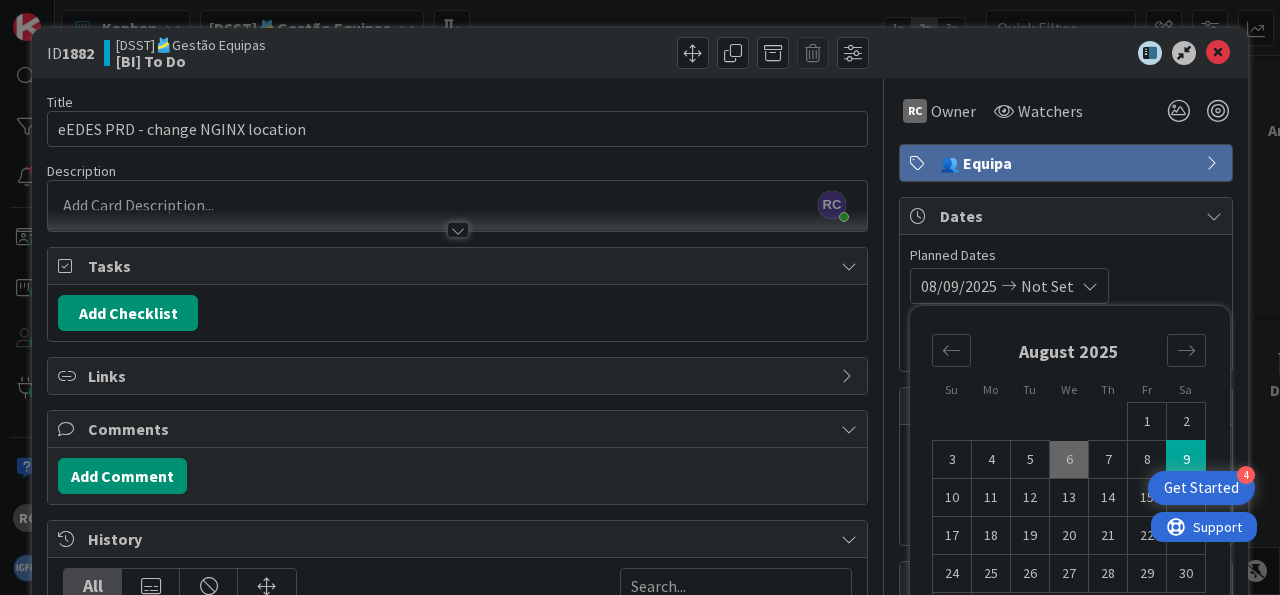 click on "6" at bounding box center (1069, 460) 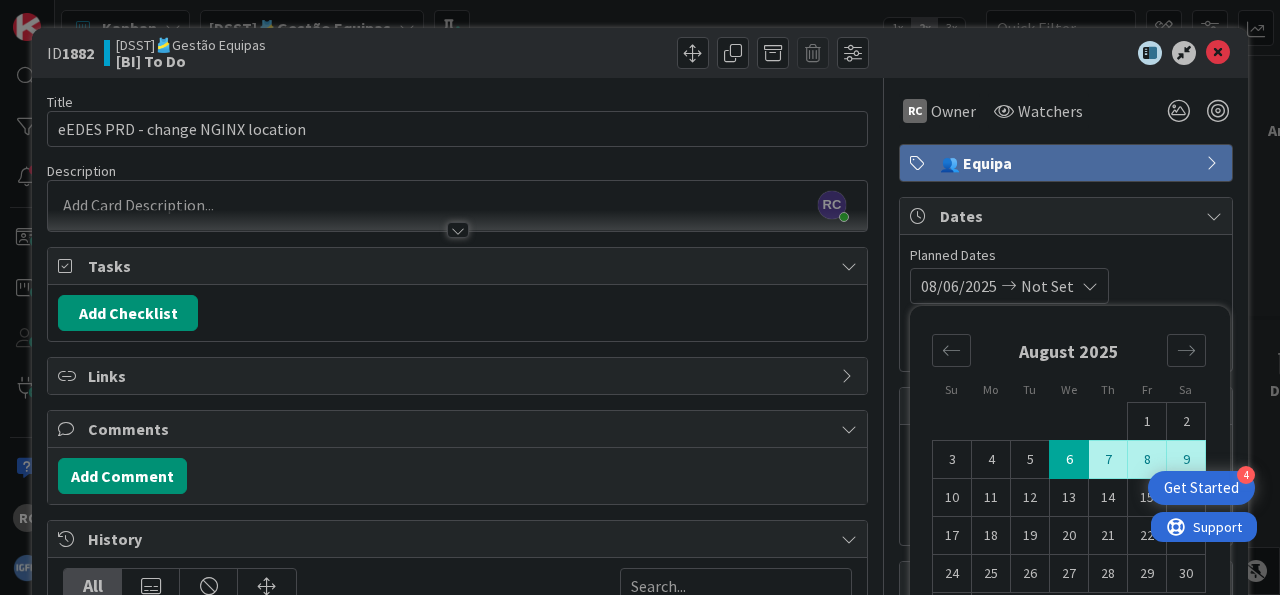 type on "x" 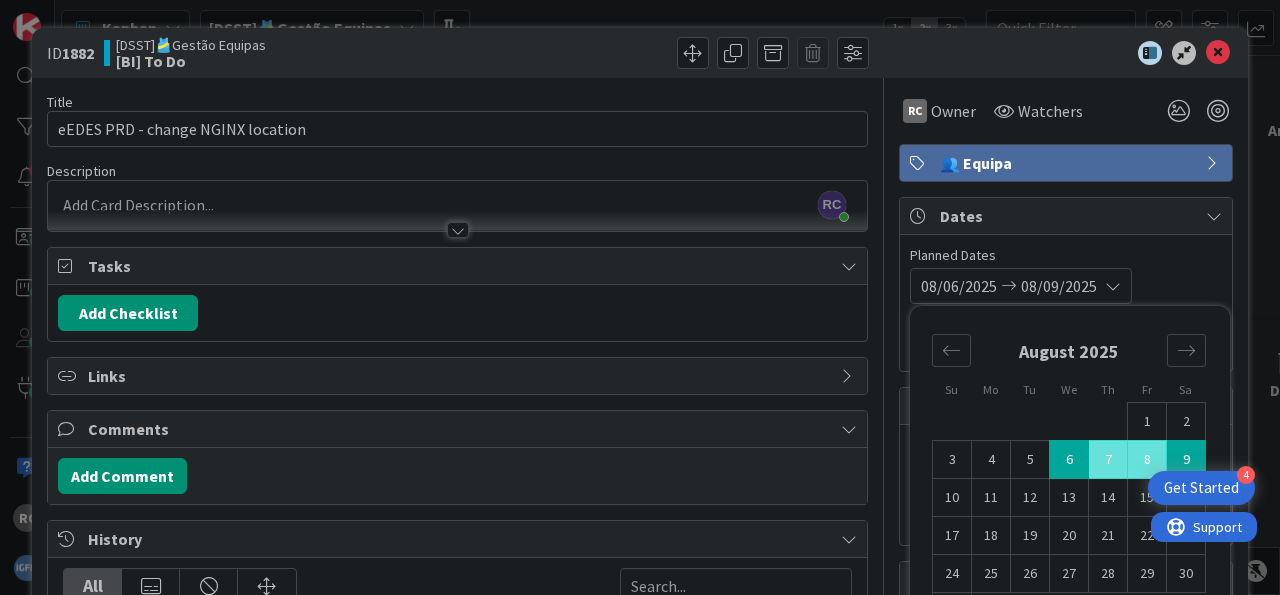 click on "08/06/2025 08/09/2025 Su Mo Tu We Th Fr Sa July 2025 1 2 3 4 5 6 7 8 9 10 11 12 13 14 15 16 17 18 19 20 21 22 23 24 25 26 27 28 29 30 31 August 2025 1 2 3 4 5 6 7 8 9 10 11 12 13 14 15 16 17 18 19 20 21 22 23 24 25 26 27 28 29 30 31 September 2025 1 2 3 4 5 6 7 8 9 10 11 12 13 14 15 16 17 18 19 20 21 22 23 24 25 26 27 28 29 30 Start Date 08/06/2025 Due Date 08/09/2025" at bounding box center [1066, 286] 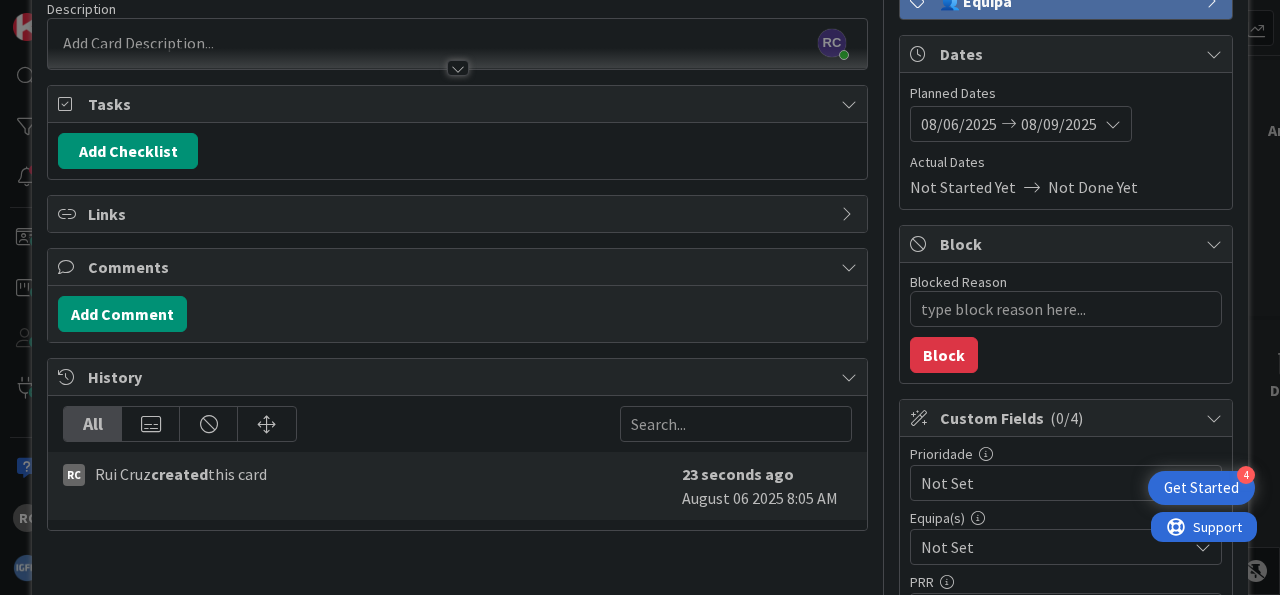 scroll, scrollTop: 124, scrollLeft: 0, axis: vertical 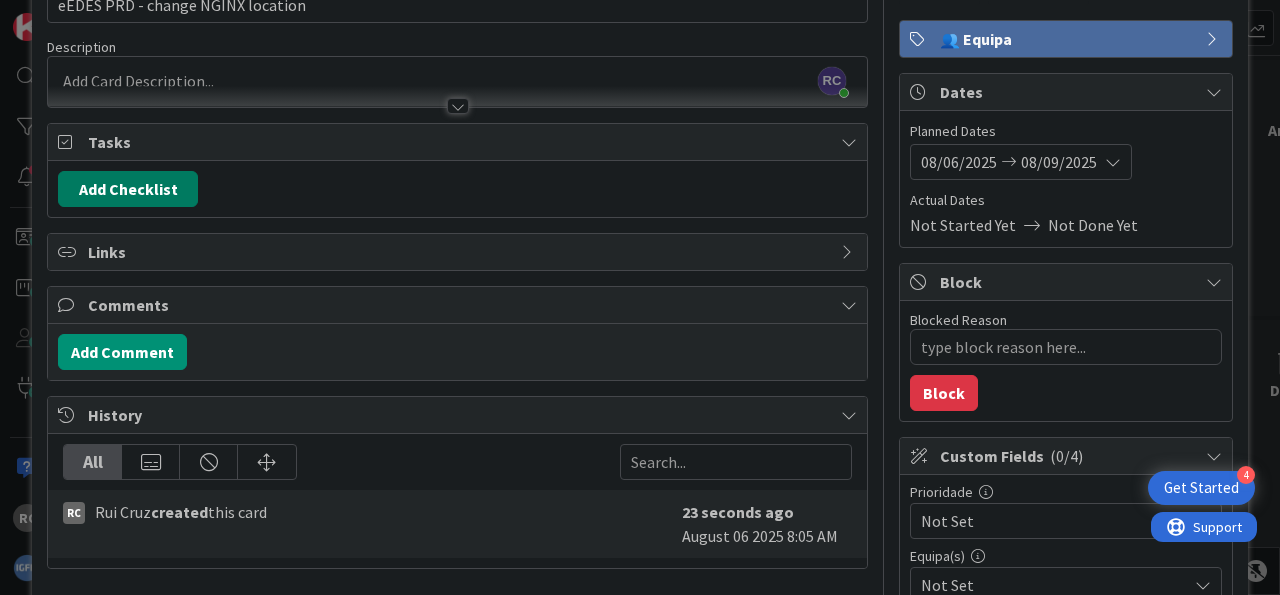 click on "Add Checklist" at bounding box center [128, 189] 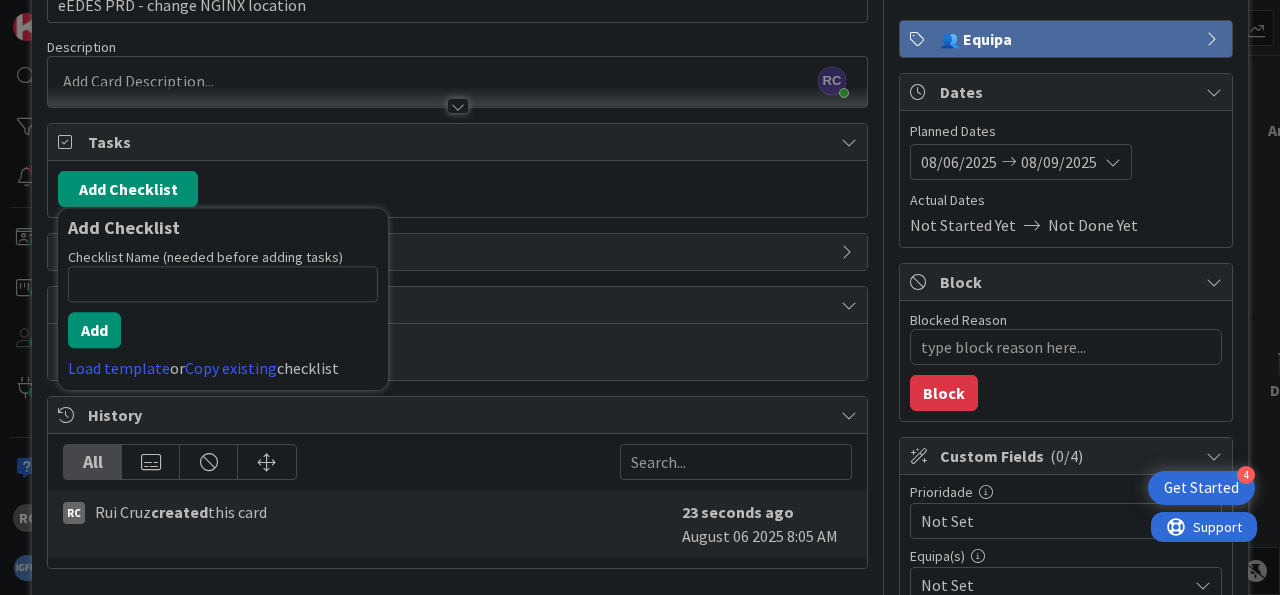 click on "Checklist Name (needed before adding tasks) 0 / 64 Add Load template  or  Copy existing  checklist" at bounding box center [223, 314] 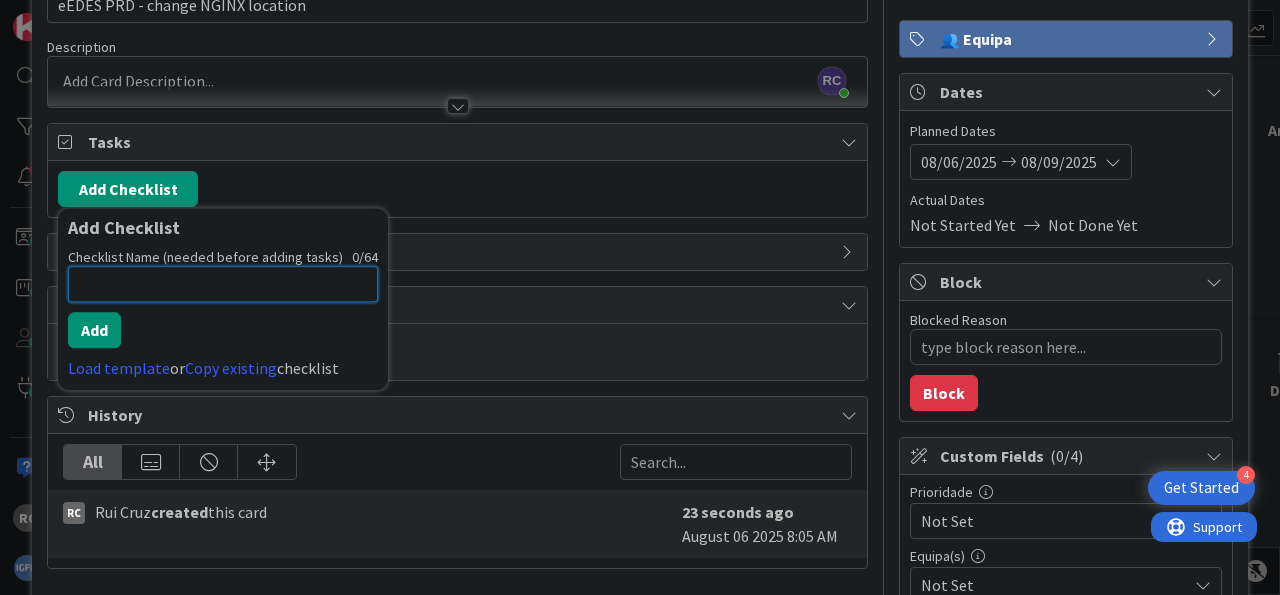 click at bounding box center [223, 284] 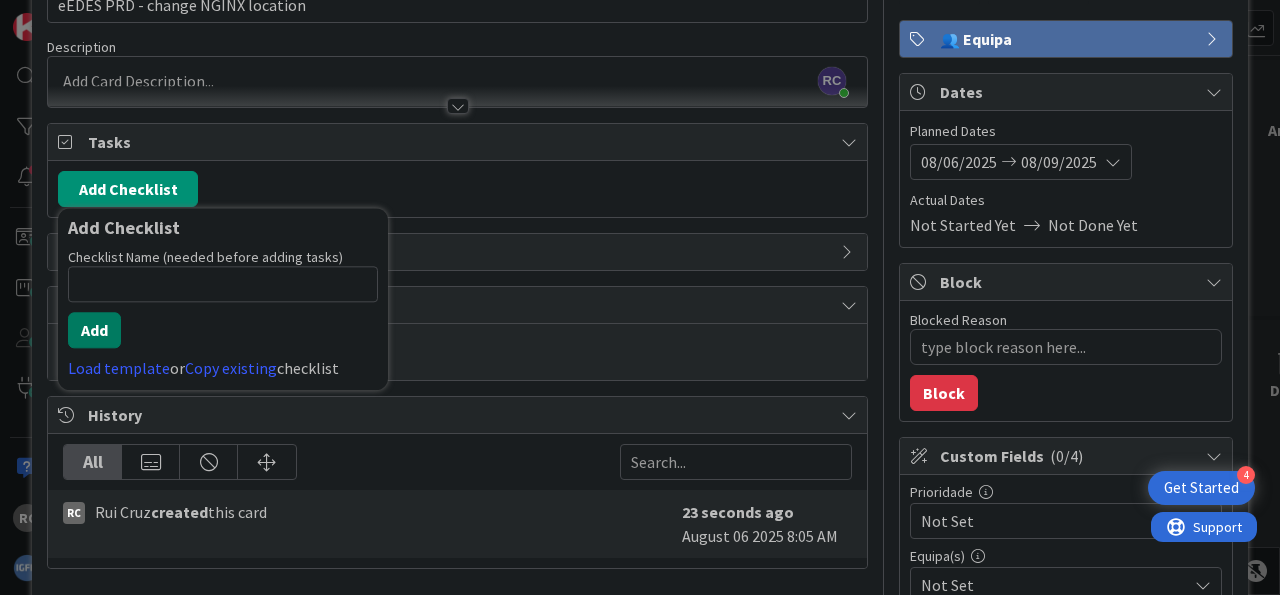 click on "Add" at bounding box center [94, 330] 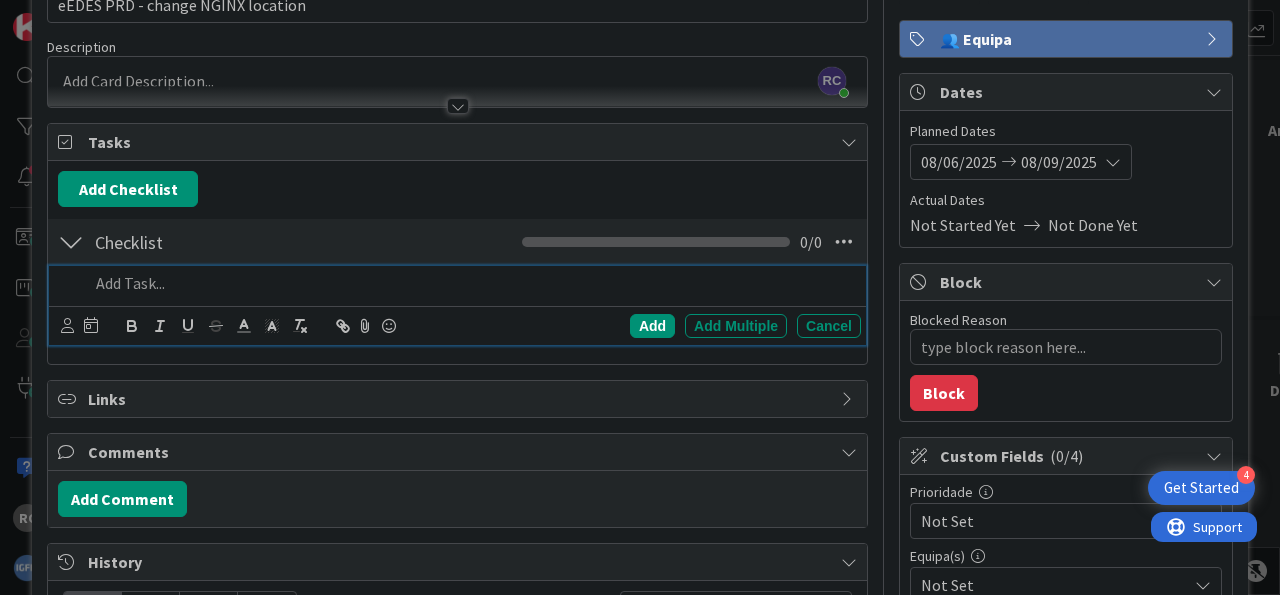 type on "x" 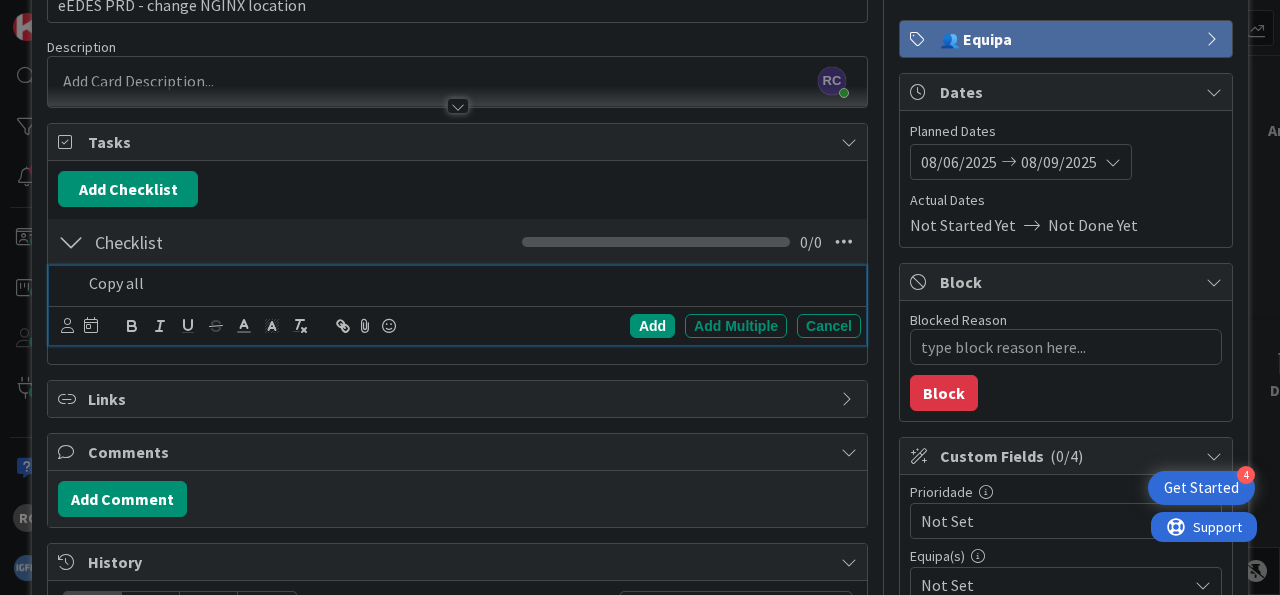 drag, startPoint x: 211, startPoint y: 279, endPoint x: 42, endPoint y: 255, distance: 170.69563 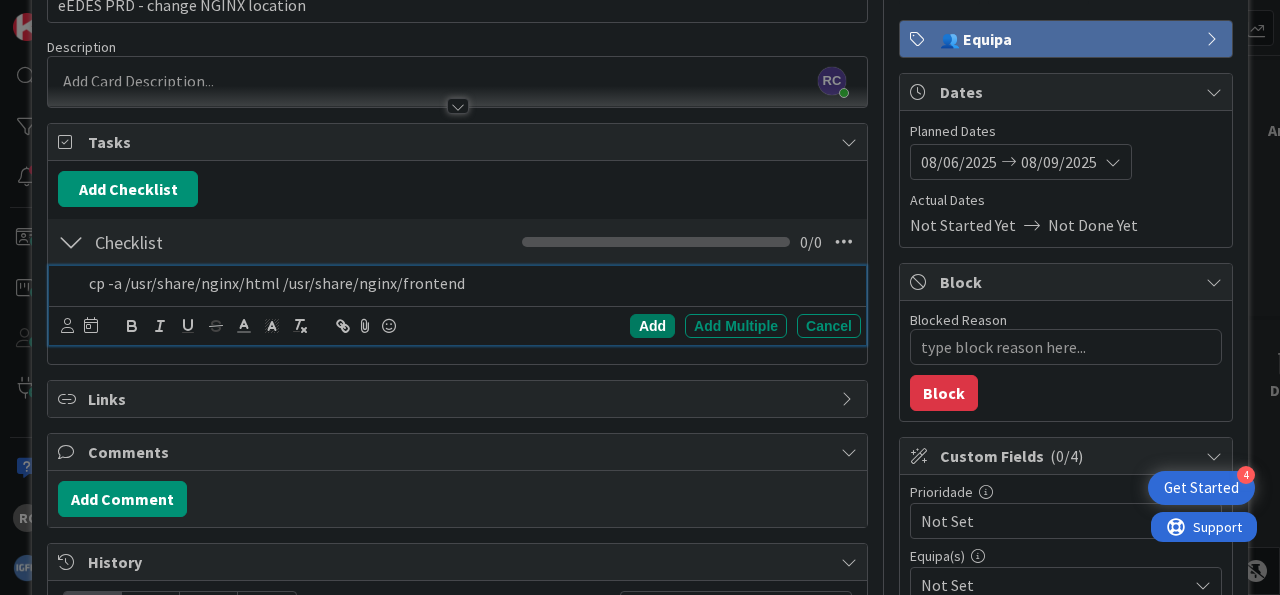 click on "Add" at bounding box center [652, 326] 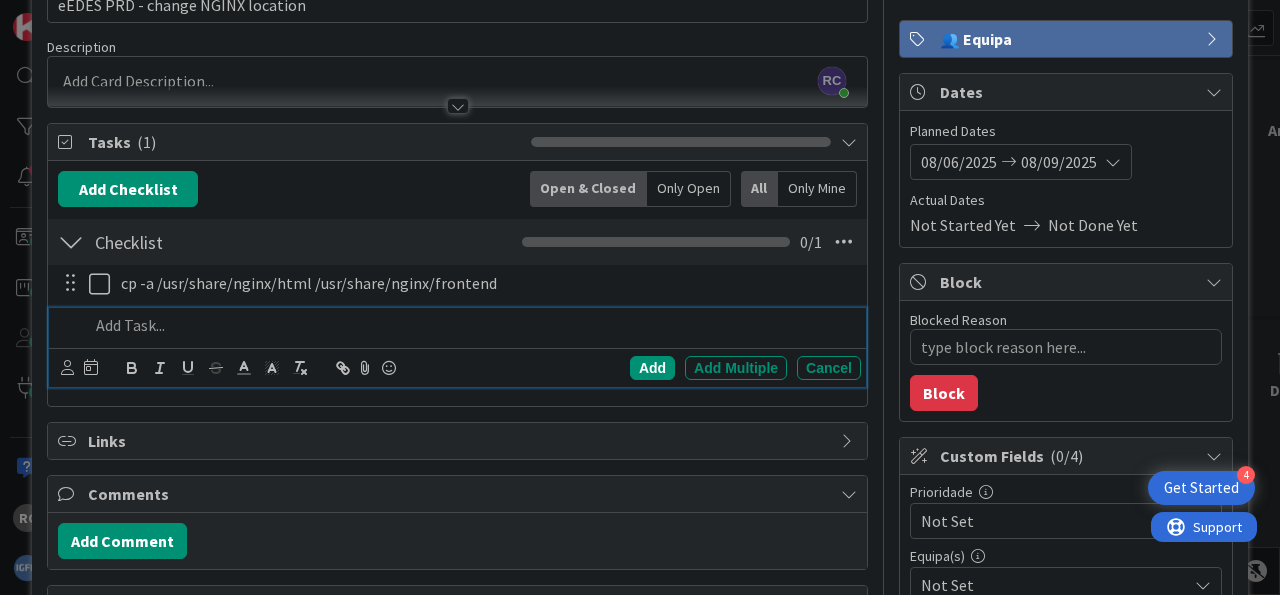 click at bounding box center (471, 325) 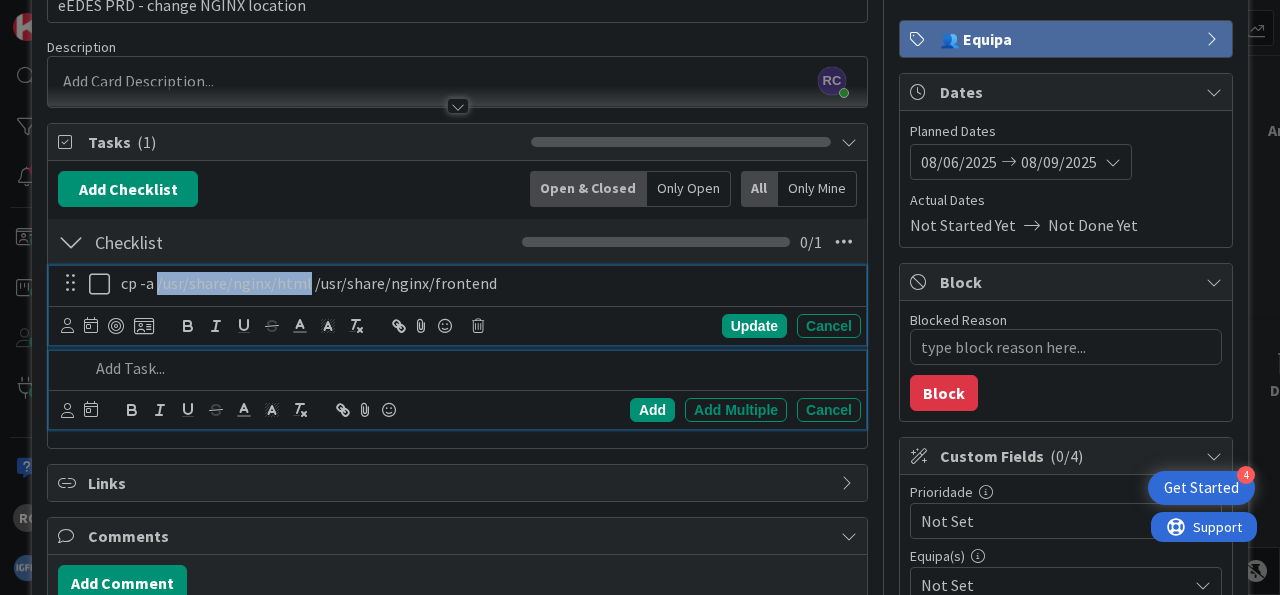 drag, startPoint x: 304, startPoint y: 283, endPoint x: 157, endPoint y: 286, distance: 147.03061 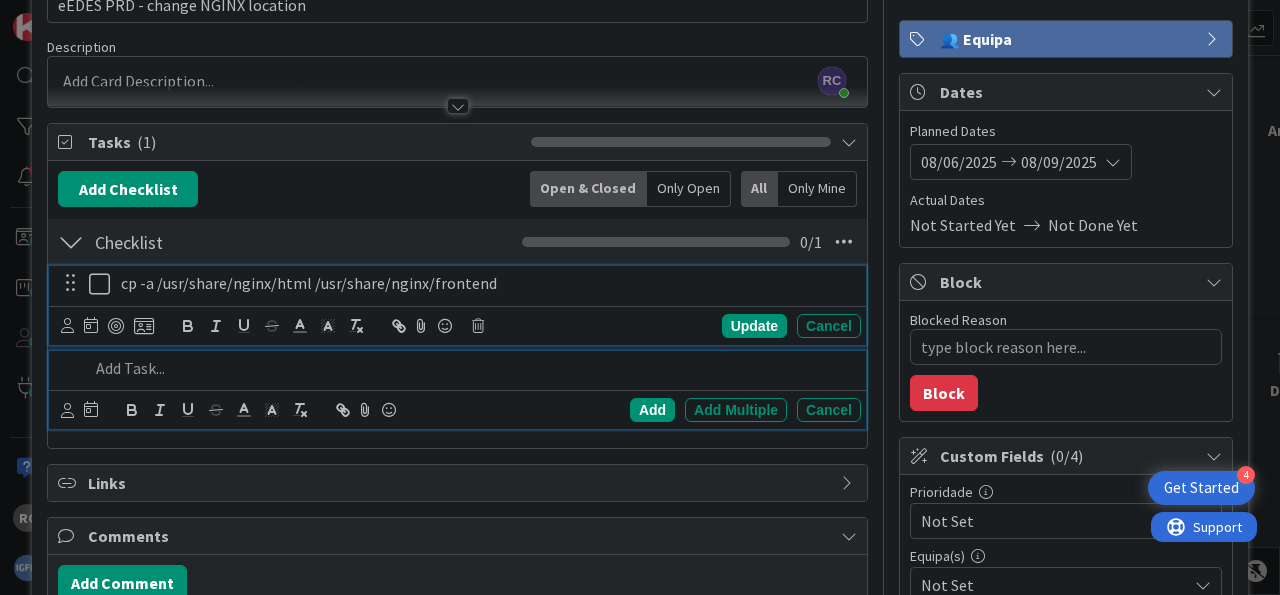 click at bounding box center (471, 368) 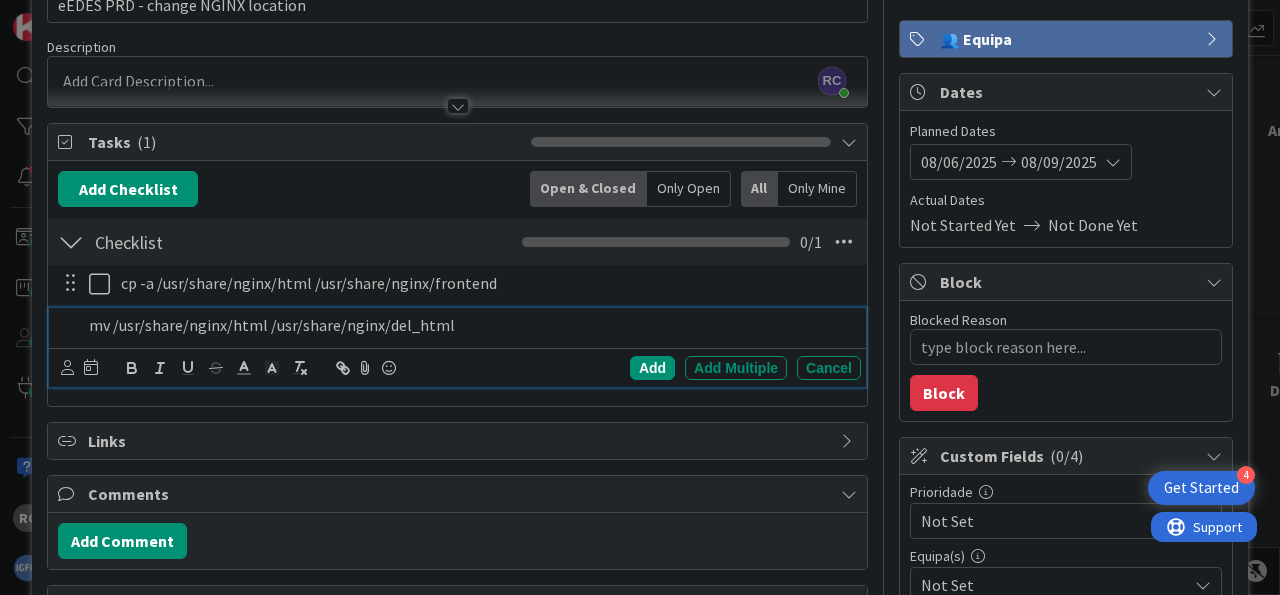 click on "Add Add Multiple Cancel" at bounding box center [461, 368] 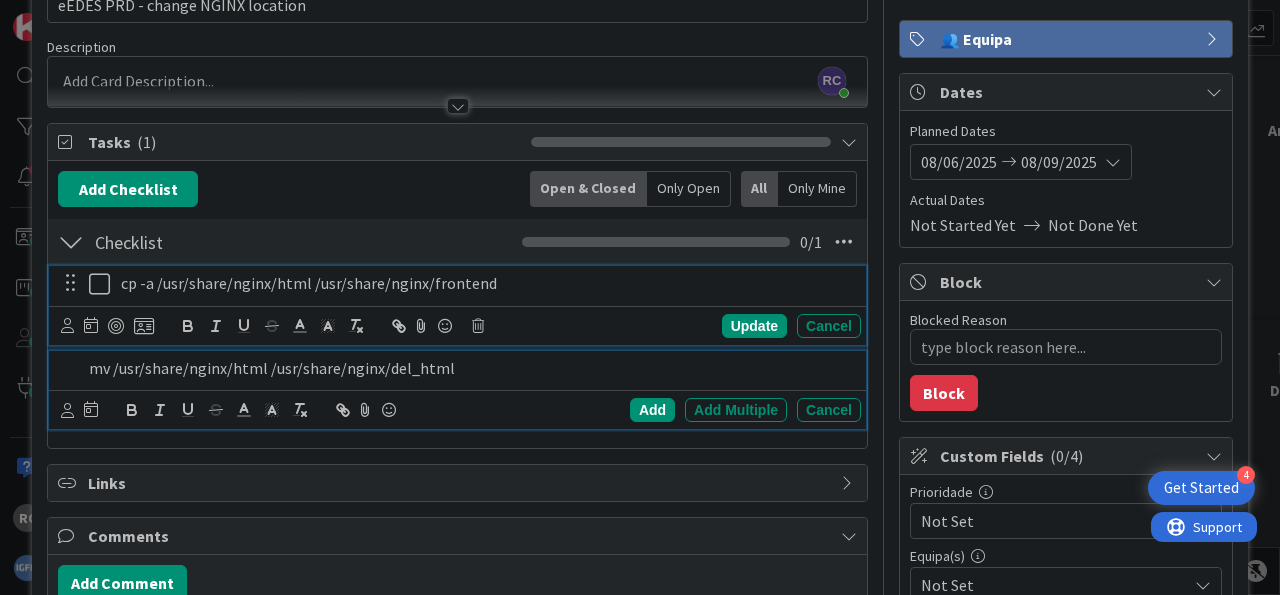 click on "cp -a /usr/share/nginx/html /usr/share/nginx/frontend" at bounding box center [487, 283] 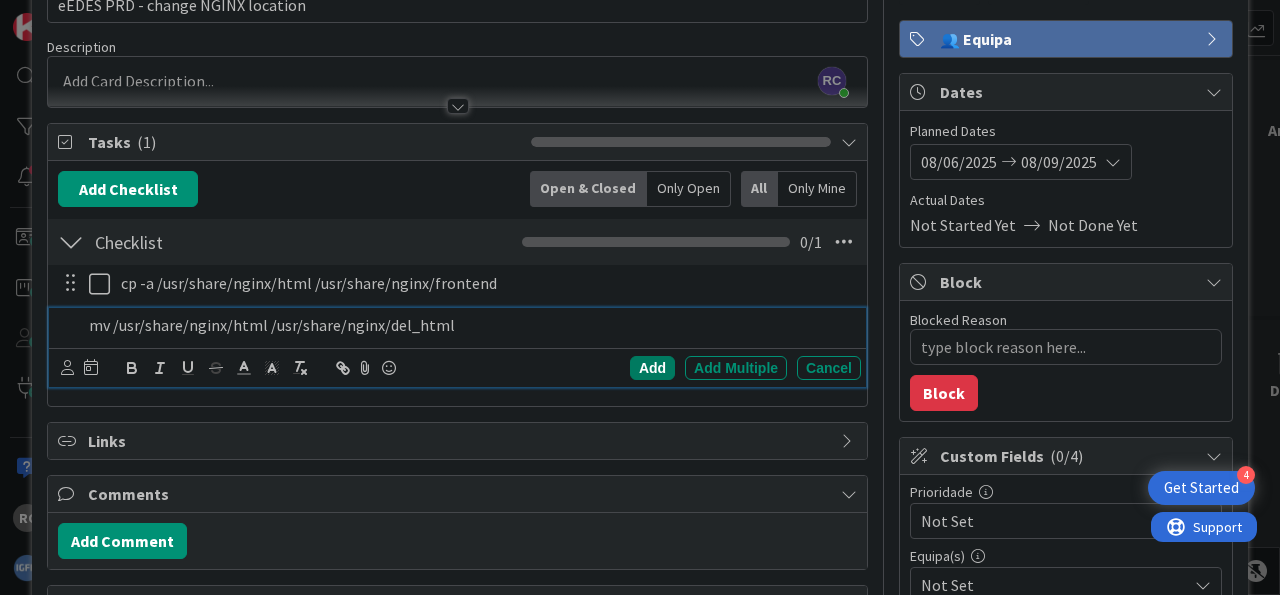 click on "Add" at bounding box center [652, 368] 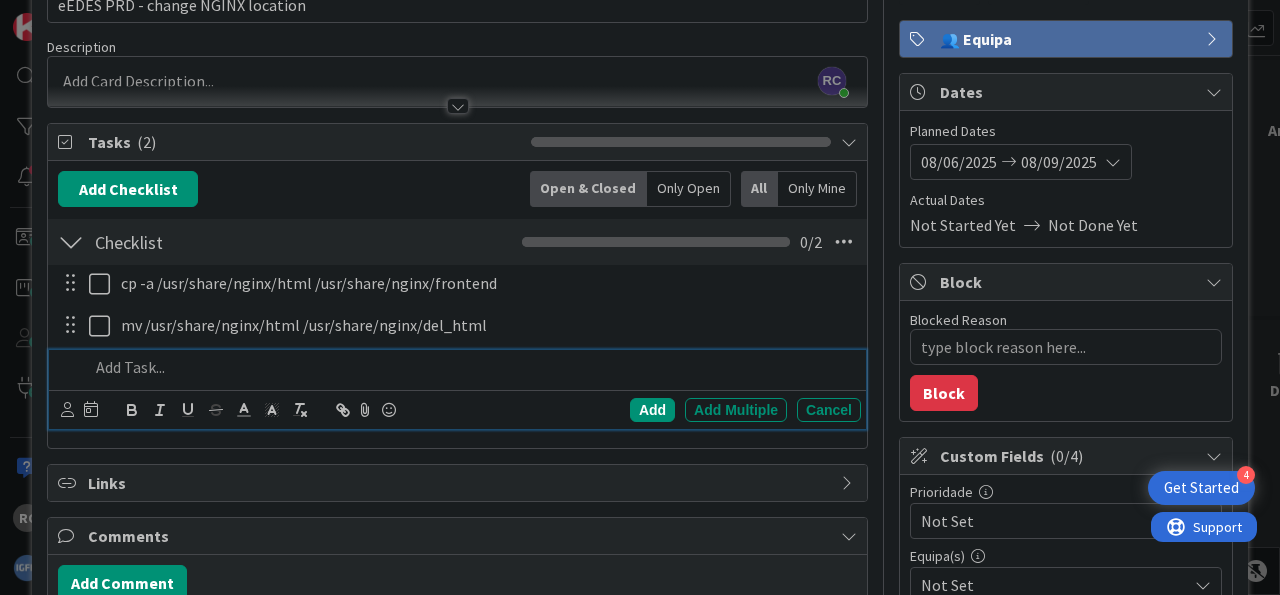 click at bounding box center [471, 367] 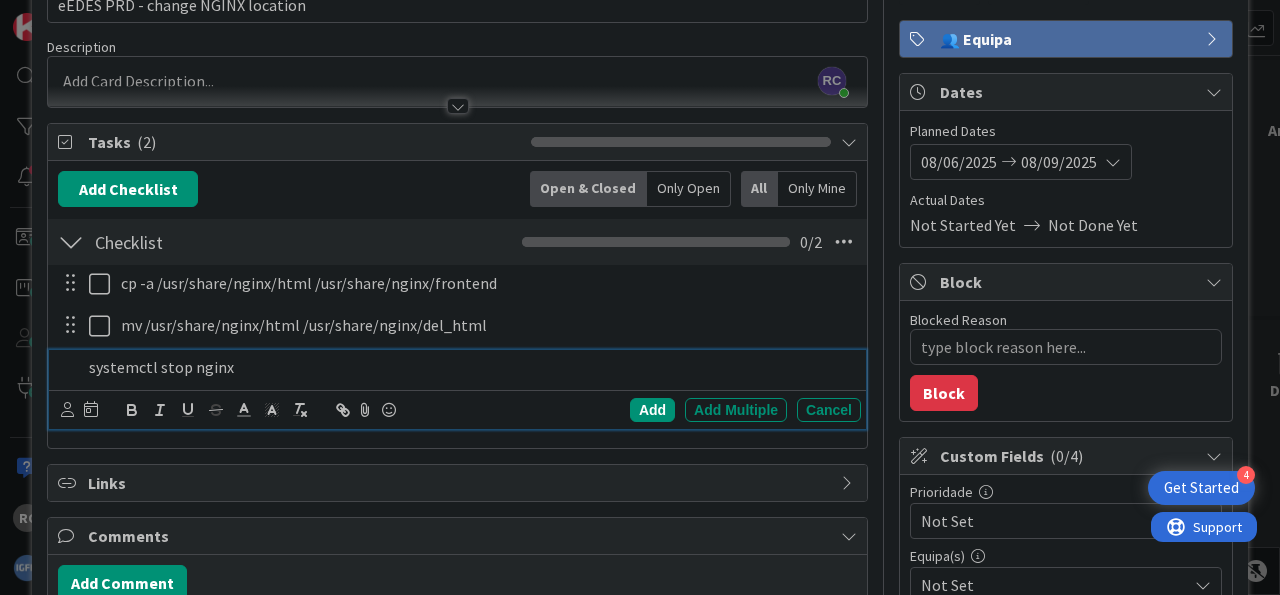 click on "cp -a /usr/share/nginx/html /usr/share/nginx/frontend Update Cancel mv /usr/share/nginx/html /usr/share/nginx/del_html Update Cancel systemctl stop nginx Add Add Multiple Cancel" at bounding box center (457, 350) 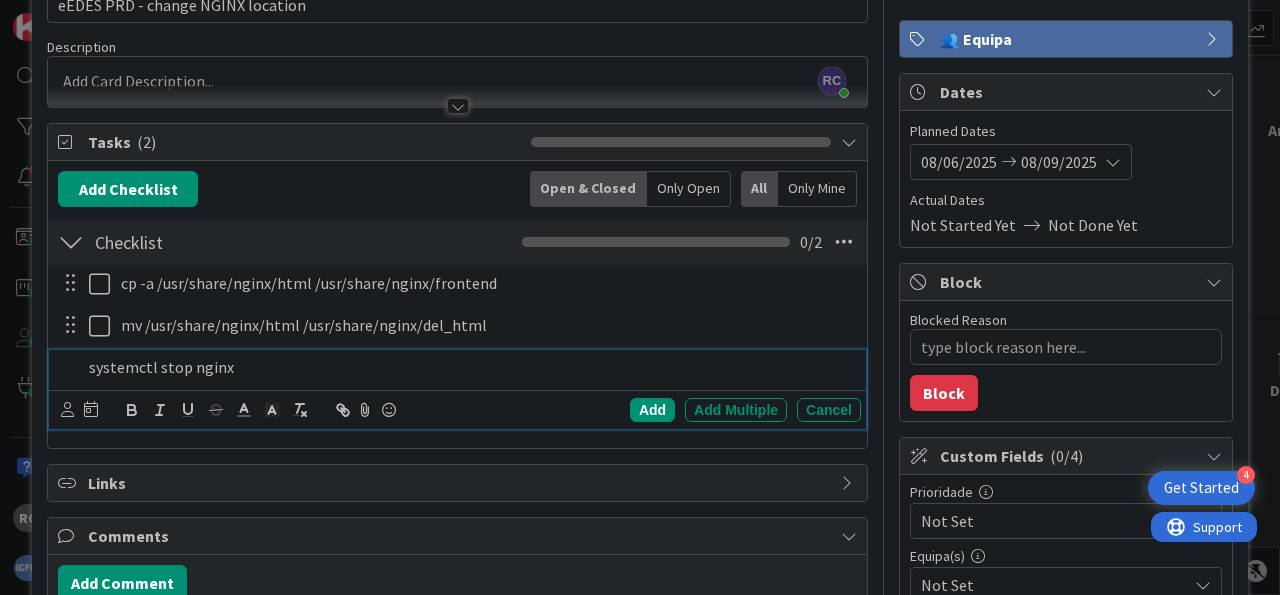 click on "systemctl stop nginx" at bounding box center (471, 367) 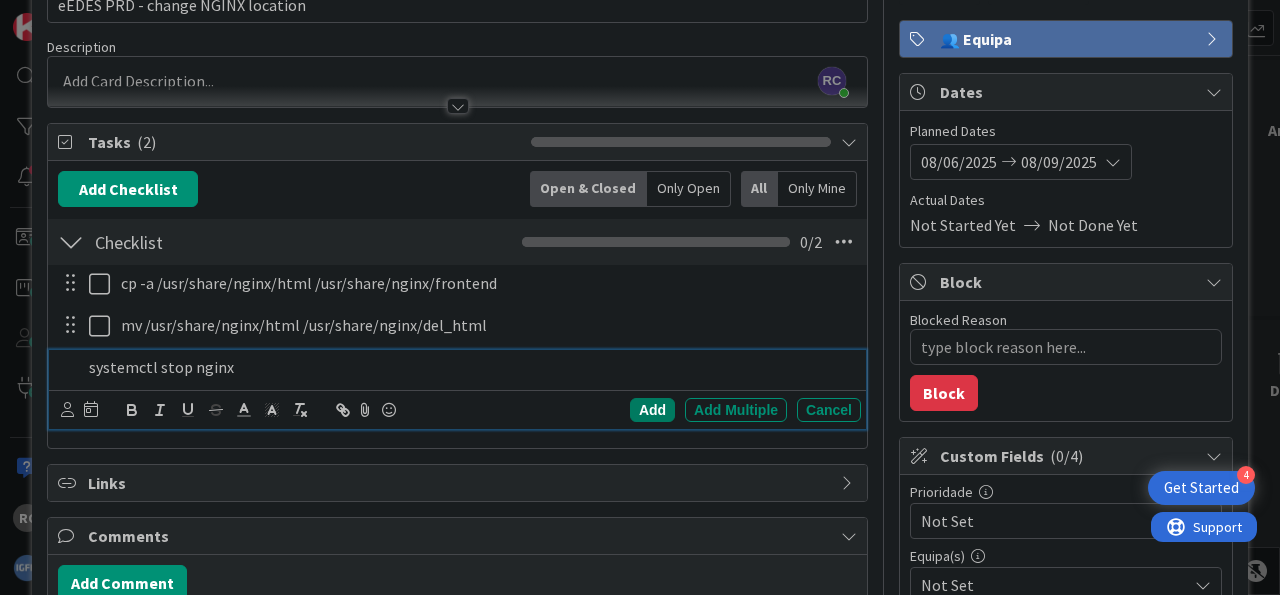 drag, startPoint x: 648, startPoint y: 405, endPoint x: 462, endPoint y: 393, distance: 186.38669 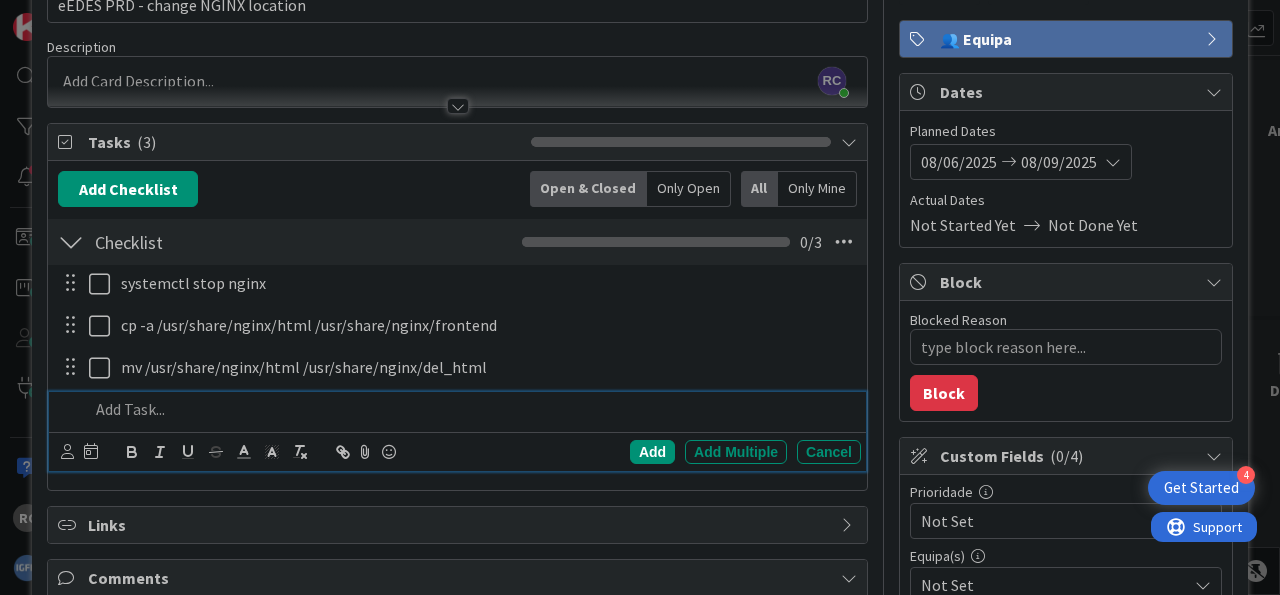click at bounding box center [471, 409] 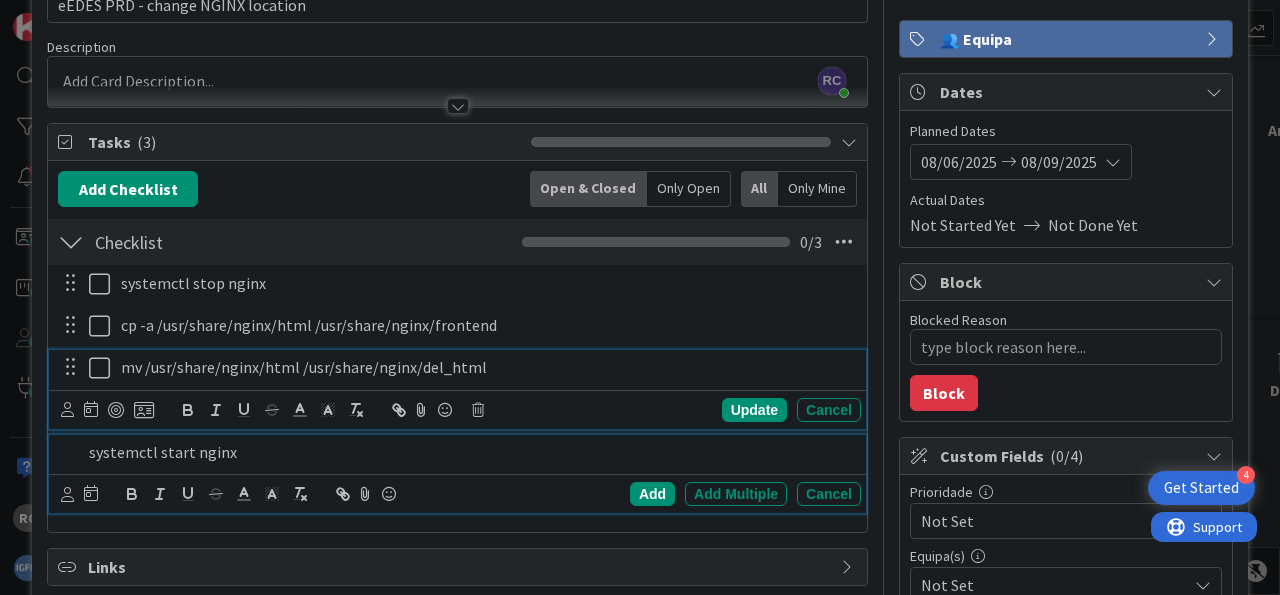 click on "mv /usr/share/nginx/html /usr/share/nginx/del_html" at bounding box center [487, 367] 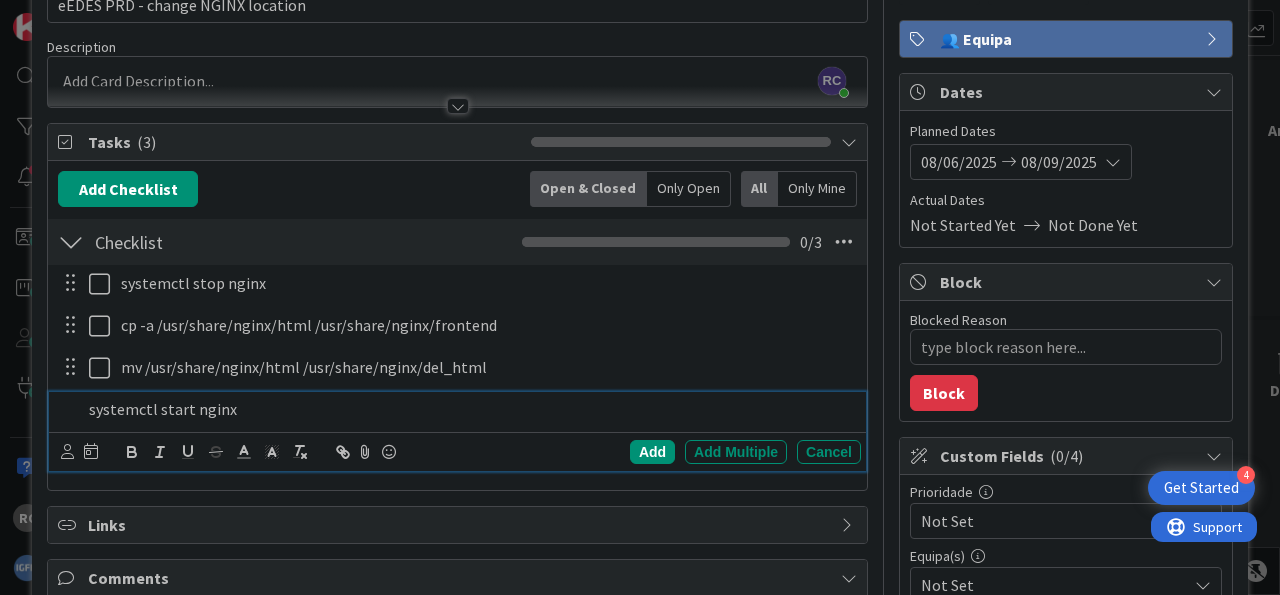 click at bounding box center (69, 409) 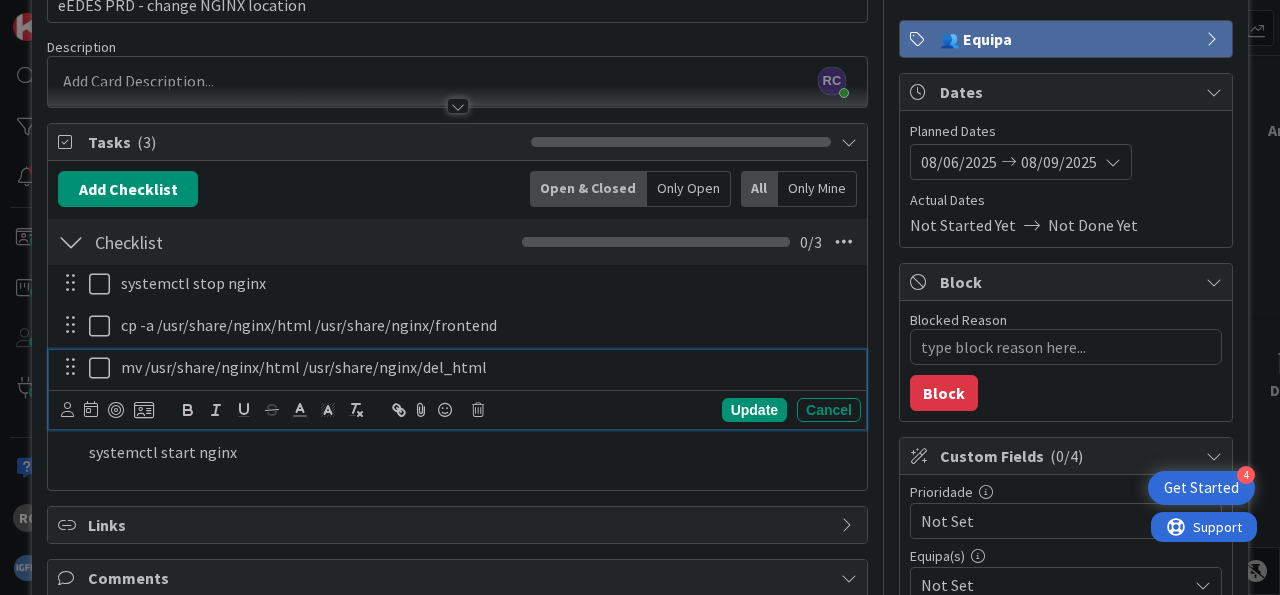 click on "mv /usr/share/nginx/html /usr/share/nginx/del_html" at bounding box center (487, 367) 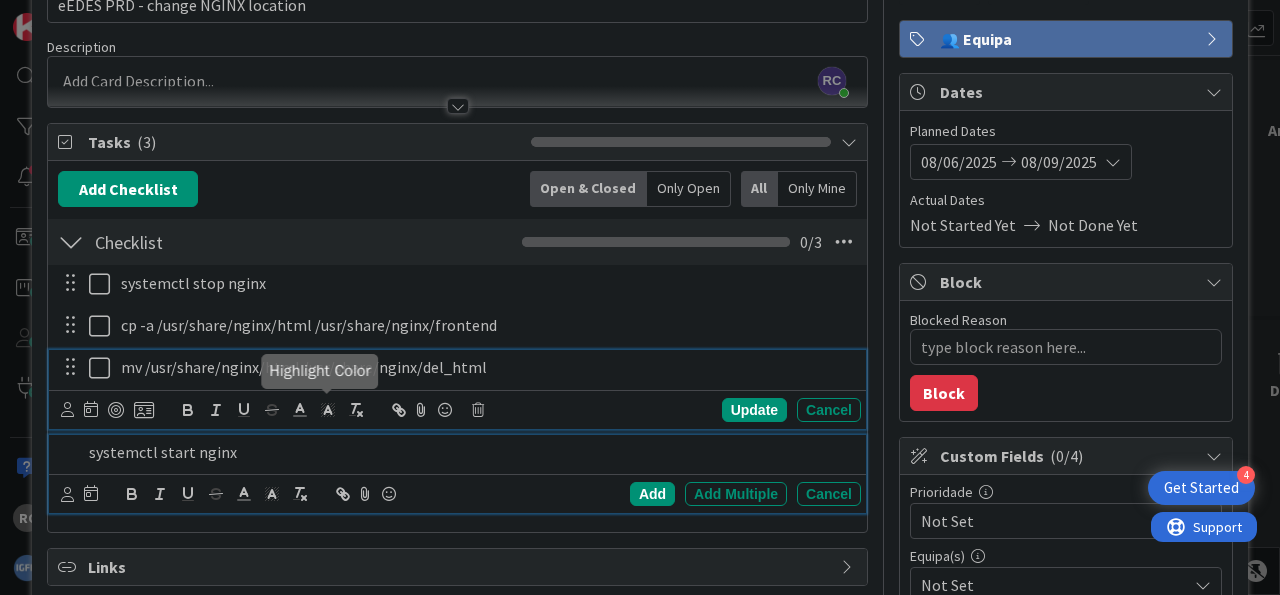 click on "systemctl start nginx" at bounding box center [471, 452] 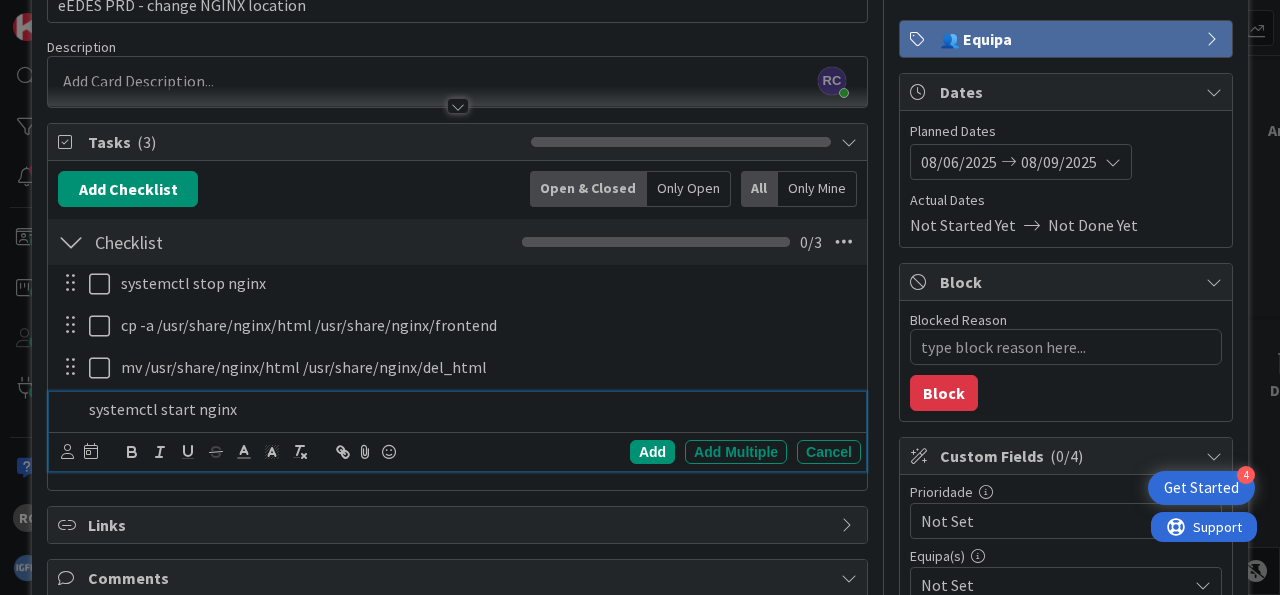 drag, startPoint x: 647, startPoint y: 446, endPoint x: 482, endPoint y: 431, distance: 165.68042 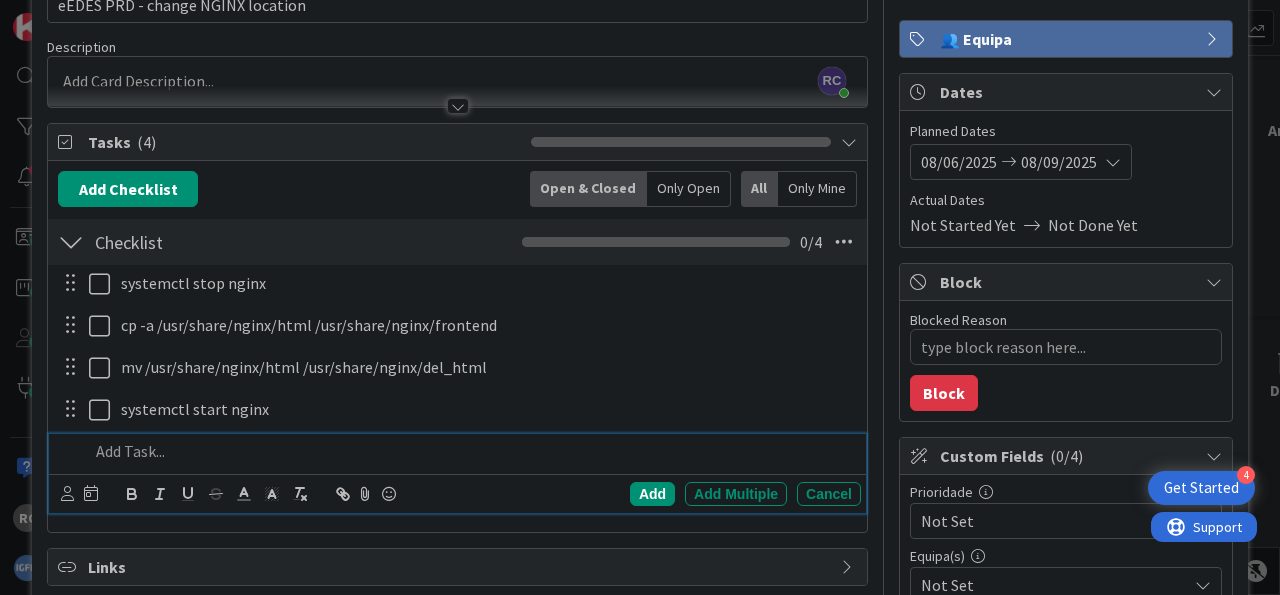 click at bounding box center [471, 451] 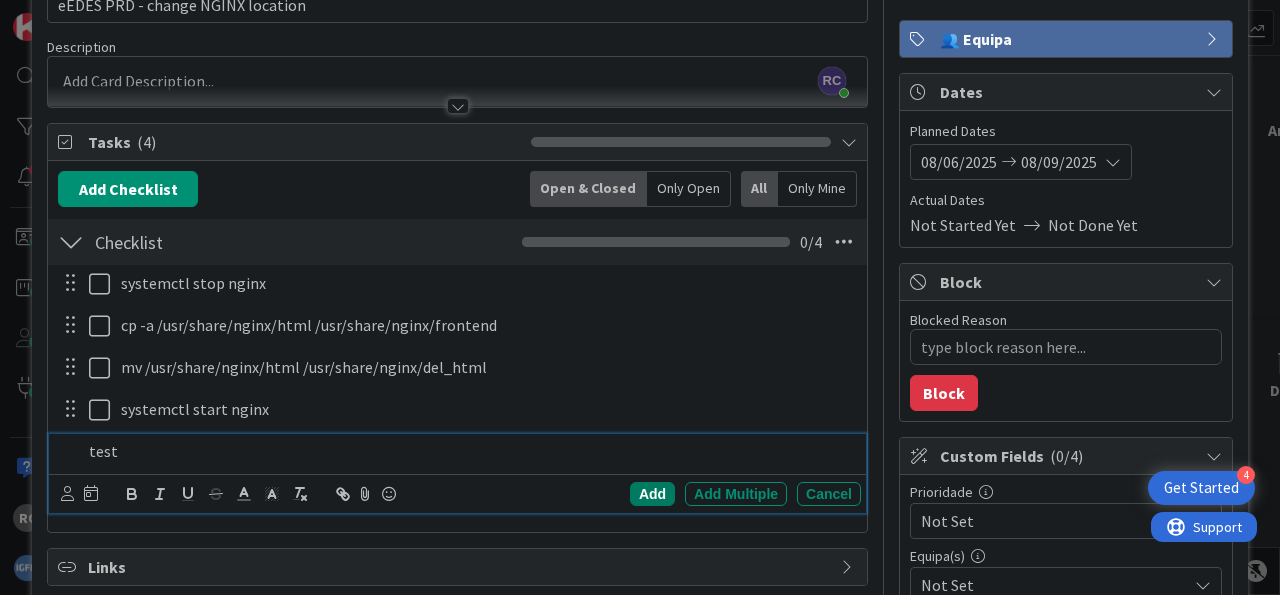click on "Add" at bounding box center [652, 494] 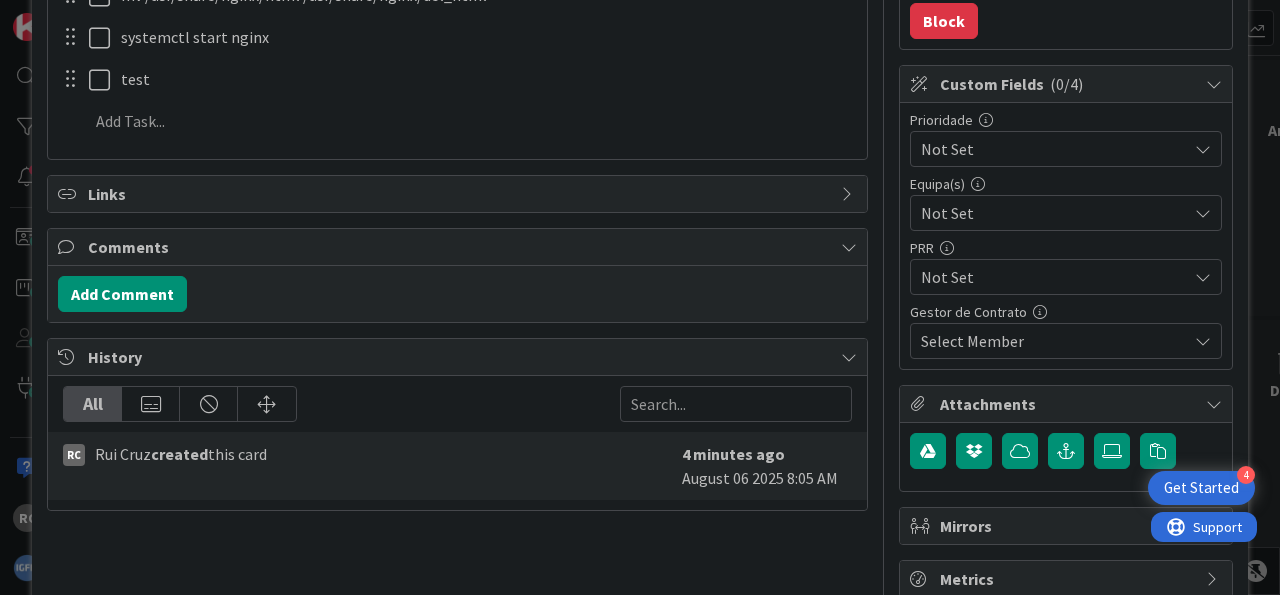 scroll, scrollTop: 0, scrollLeft: 0, axis: both 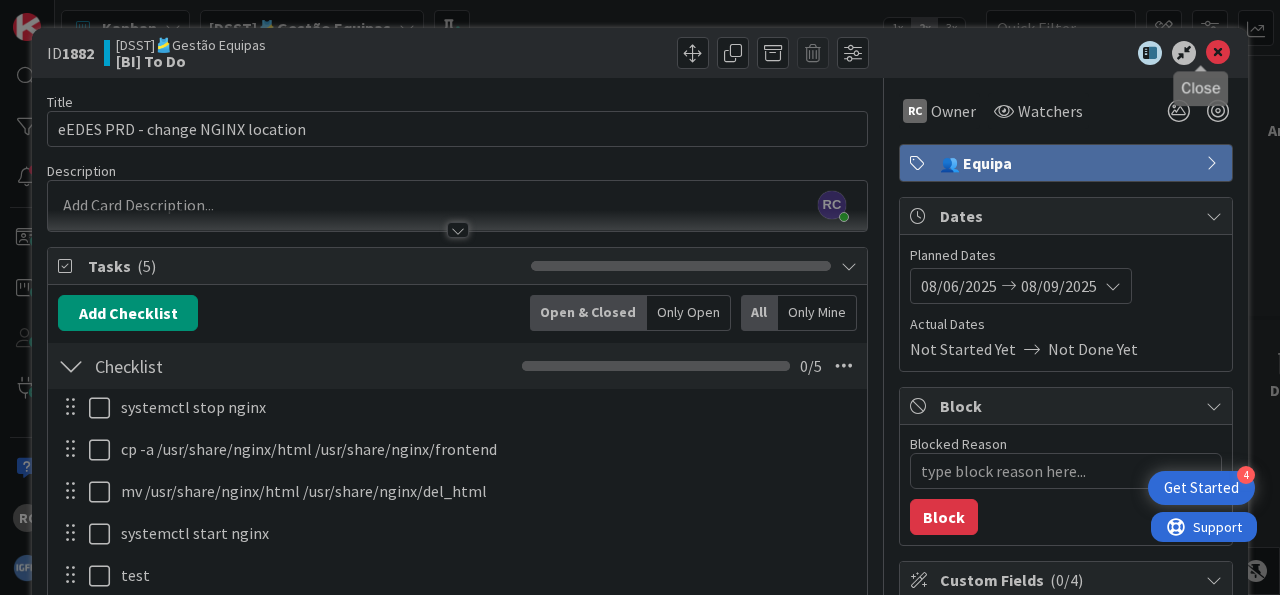 click at bounding box center (1218, 53) 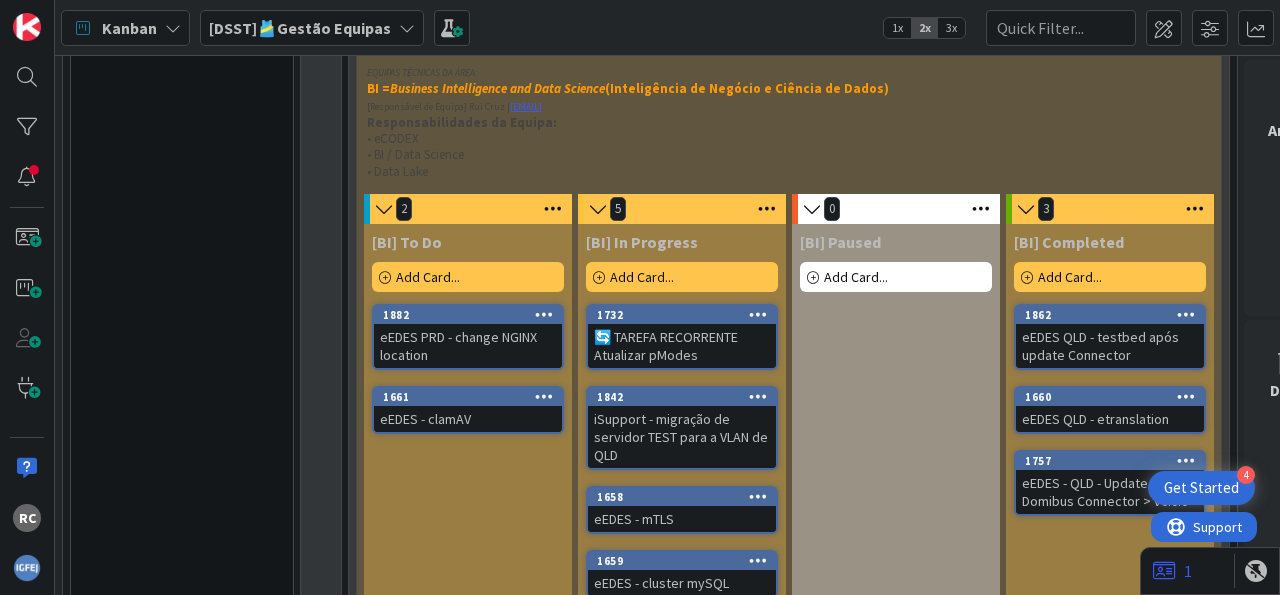 click on "eEDES PRD - change NGINX location" at bounding box center (468, 346) 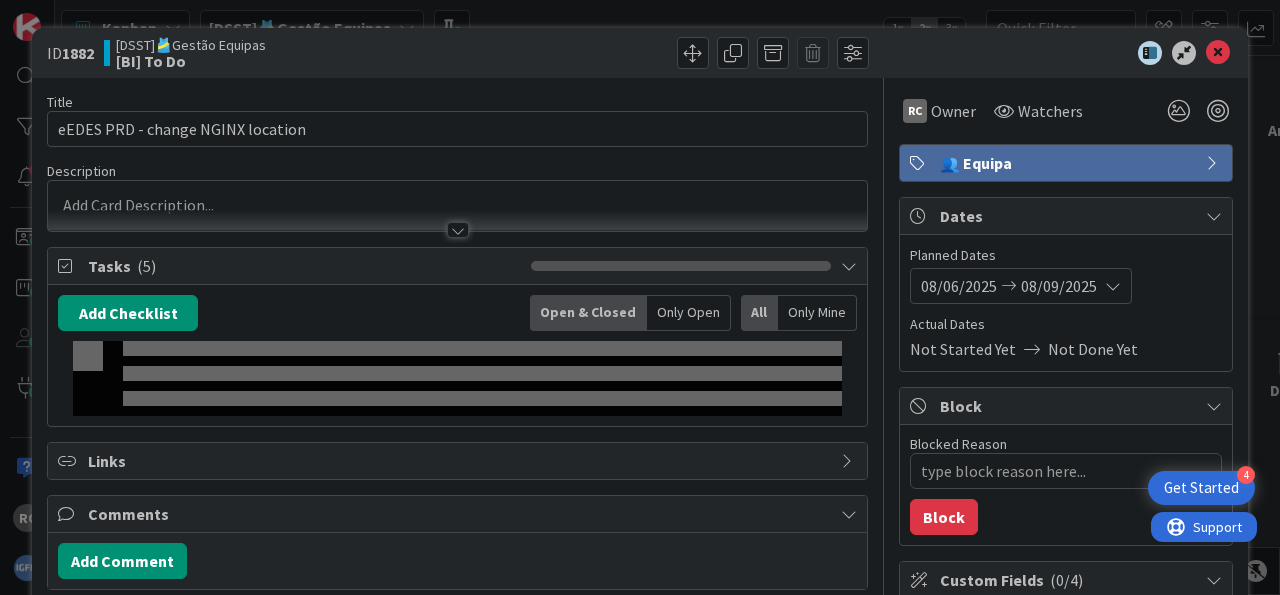 type on "x" 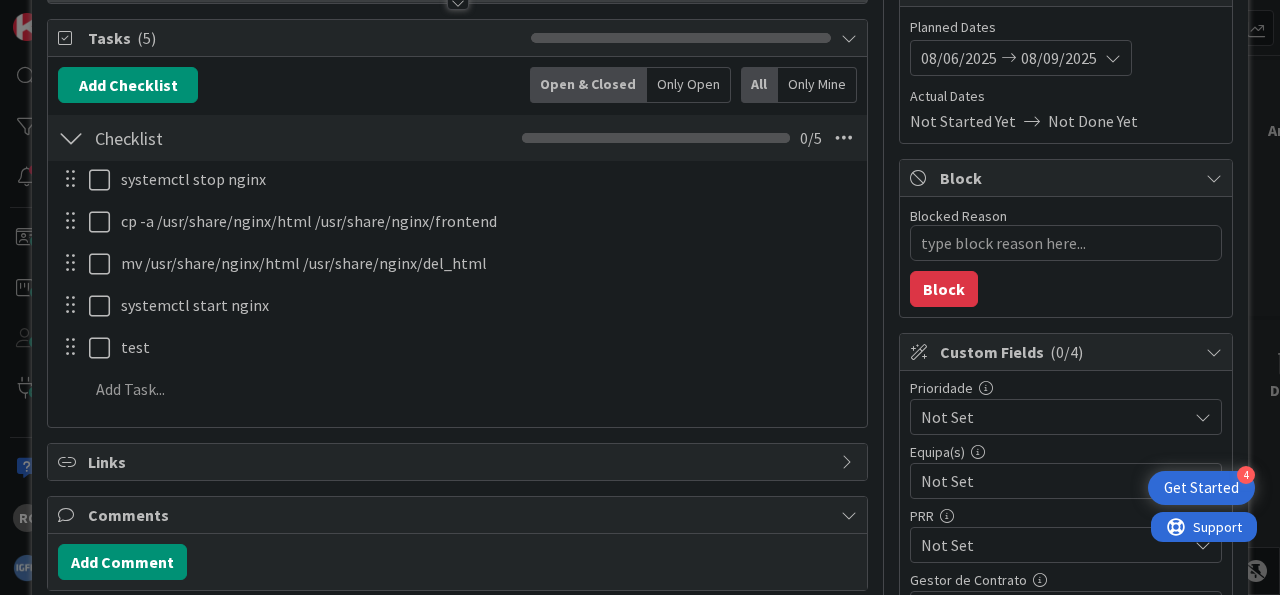 scroll, scrollTop: 248, scrollLeft: 0, axis: vertical 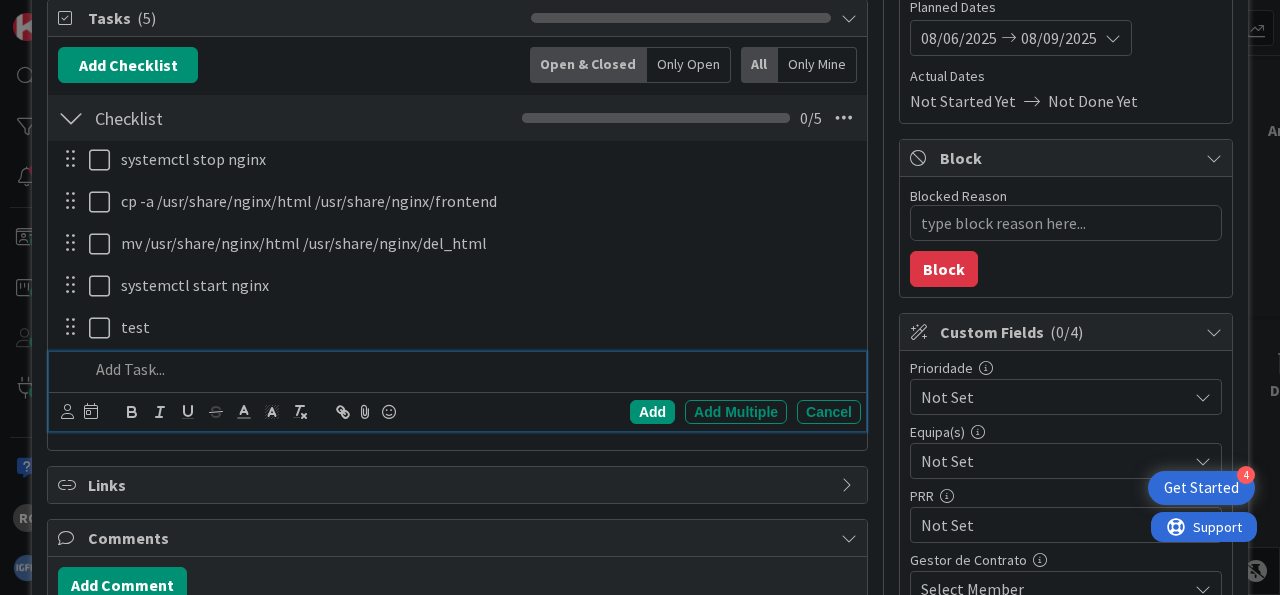 click at bounding box center [471, 369] 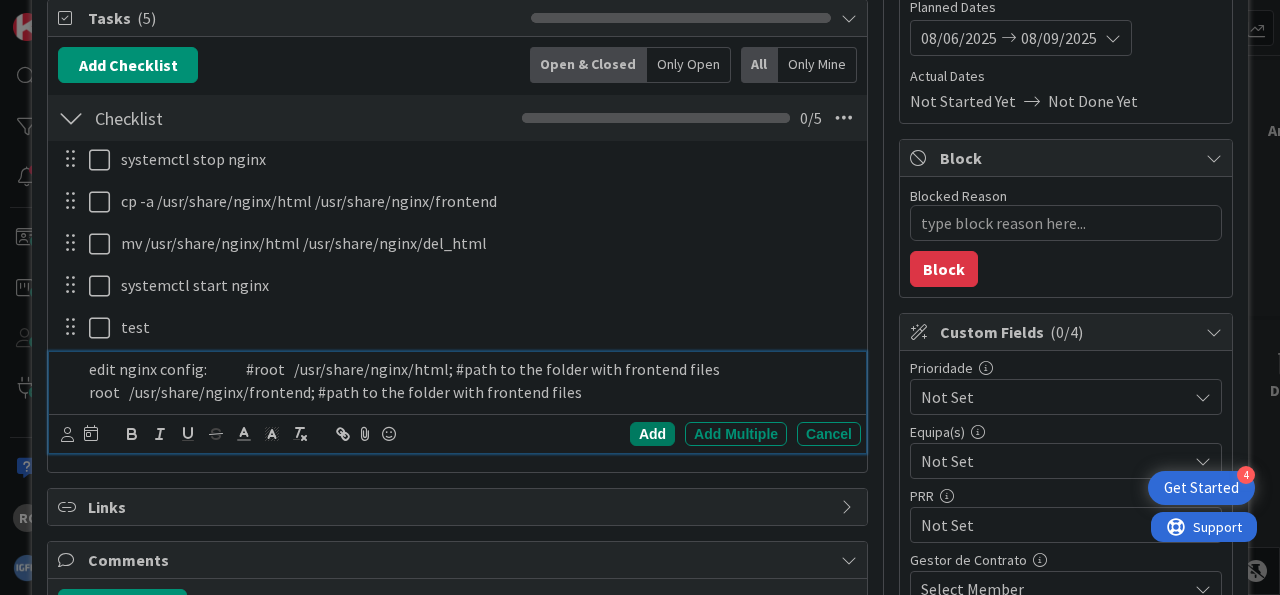 click on "Add" at bounding box center (652, 434) 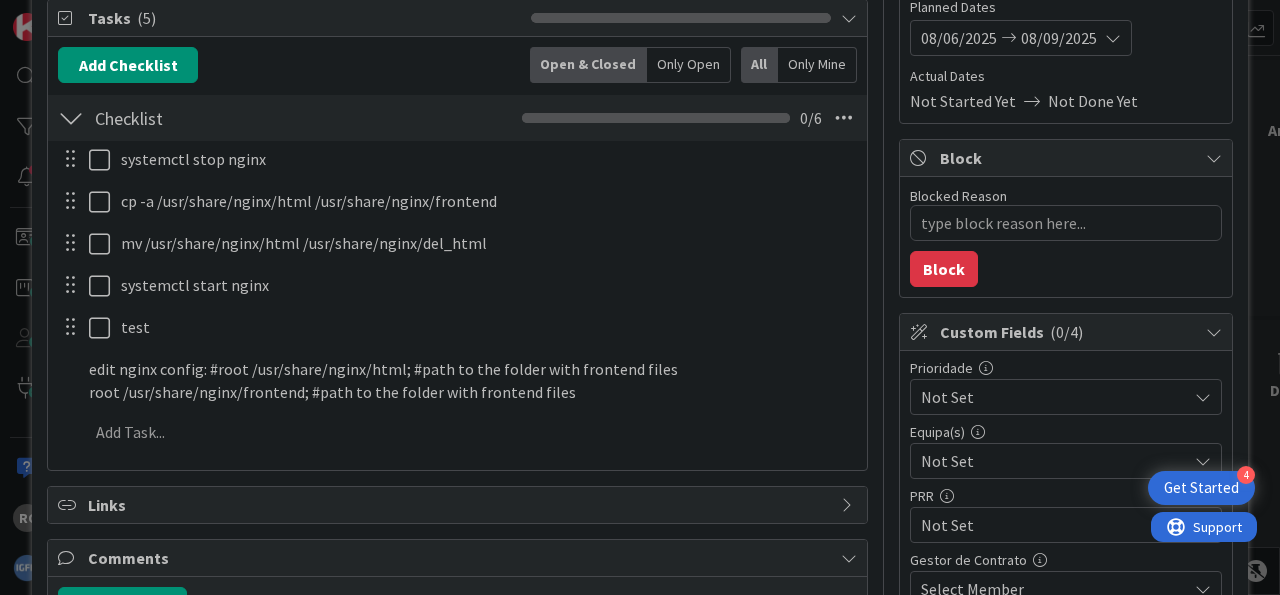 type on "x" 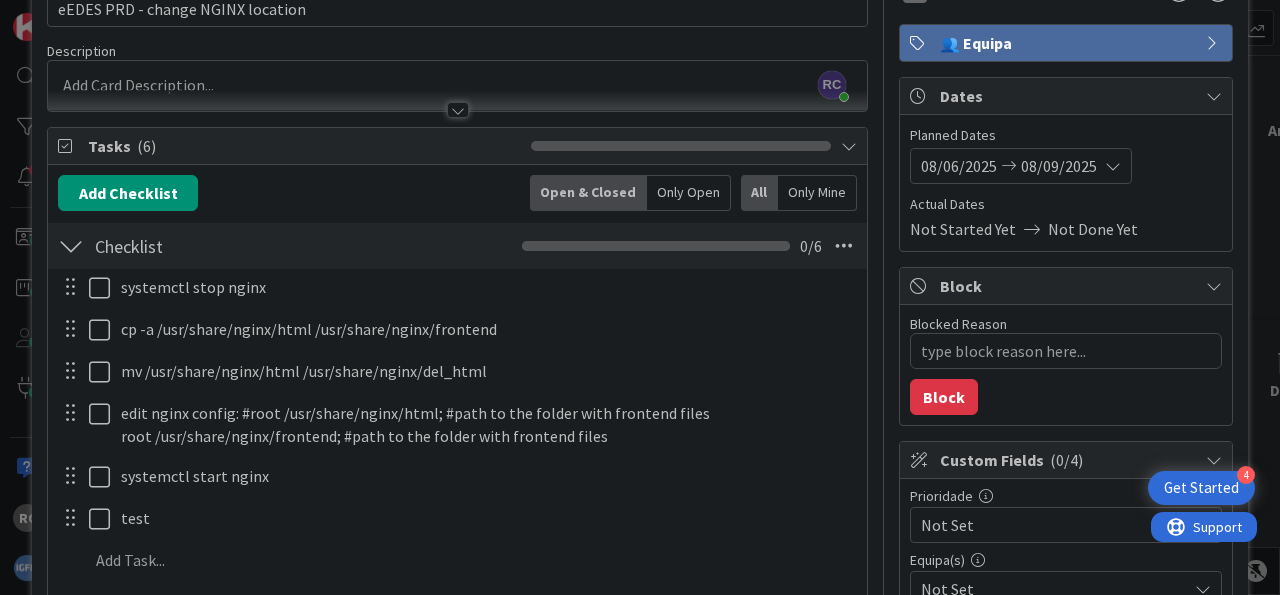 scroll, scrollTop: 0, scrollLeft: 0, axis: both 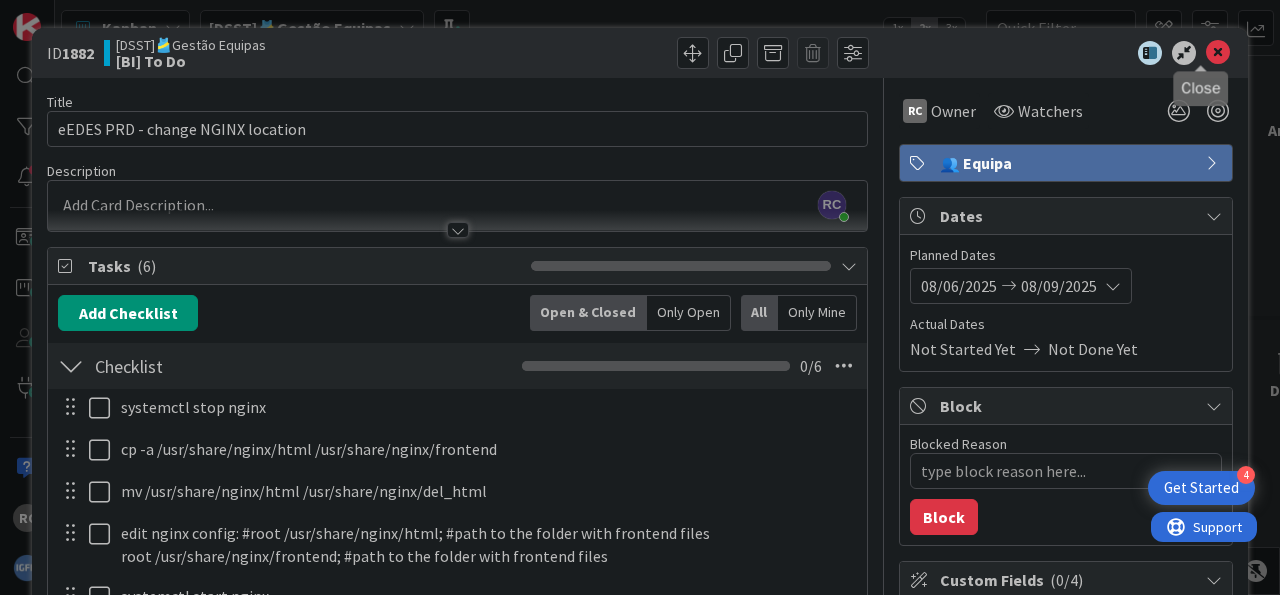 click at bounding box center (1218, 53) 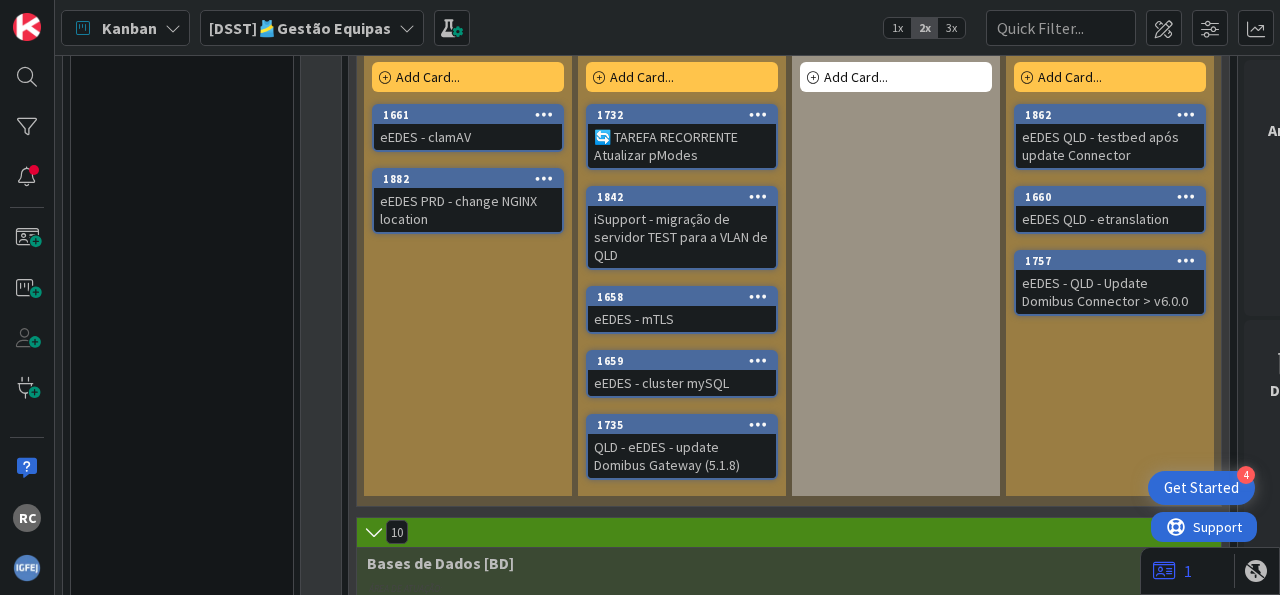 scroll, scrollTop: 1907, scrollLeft: 0, axis: vertical 